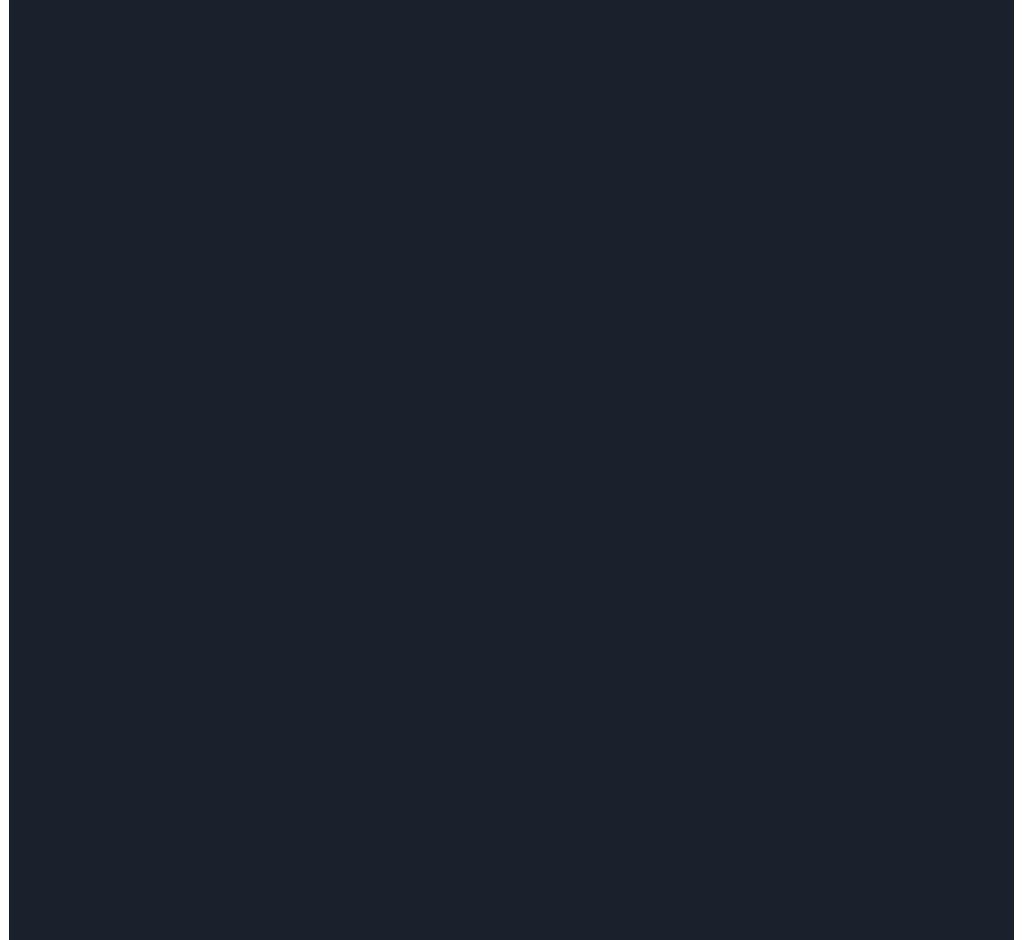 scroll, scrollTop: 0, scrollLeft: 0, axis: both 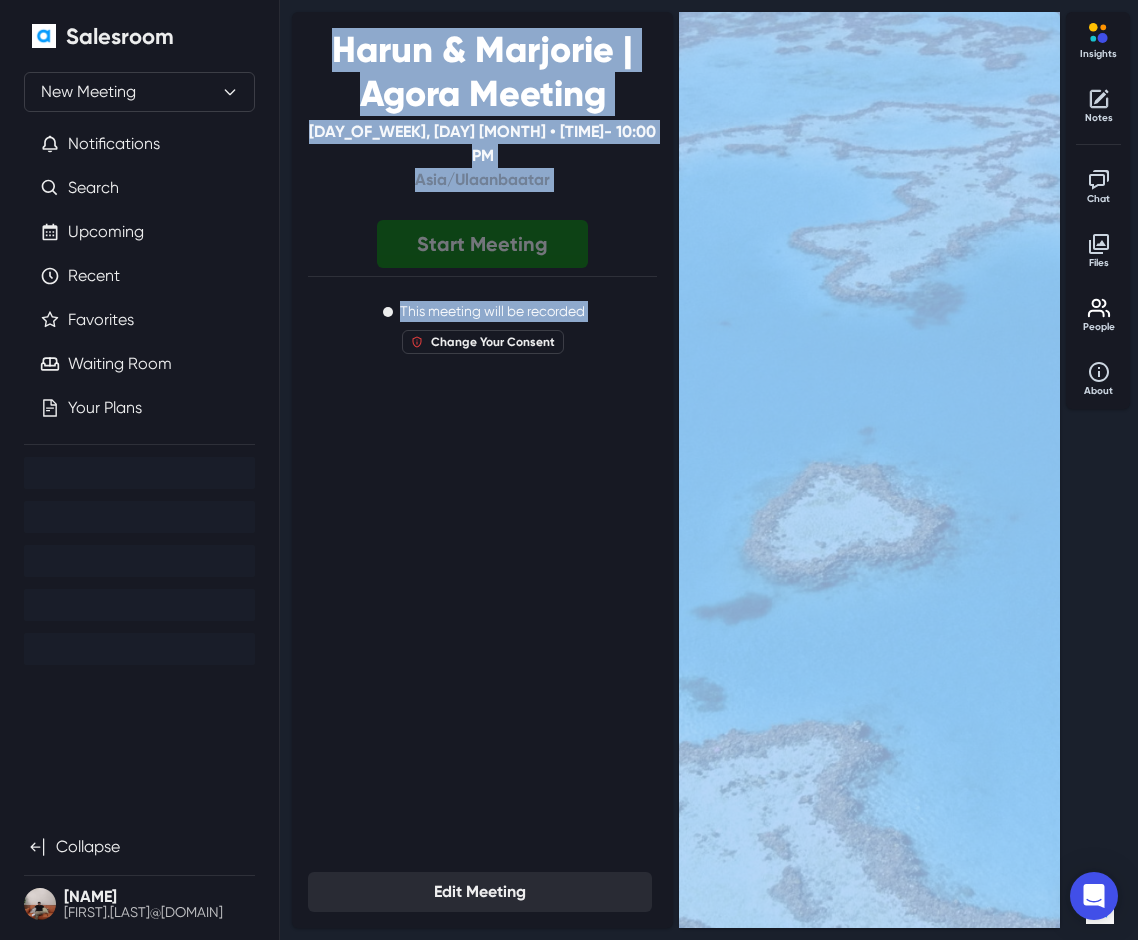 drag, startPoint x: 874, startPoint y: 950, endPoint x: 871, endPoint y: 961, distance: 11.401754 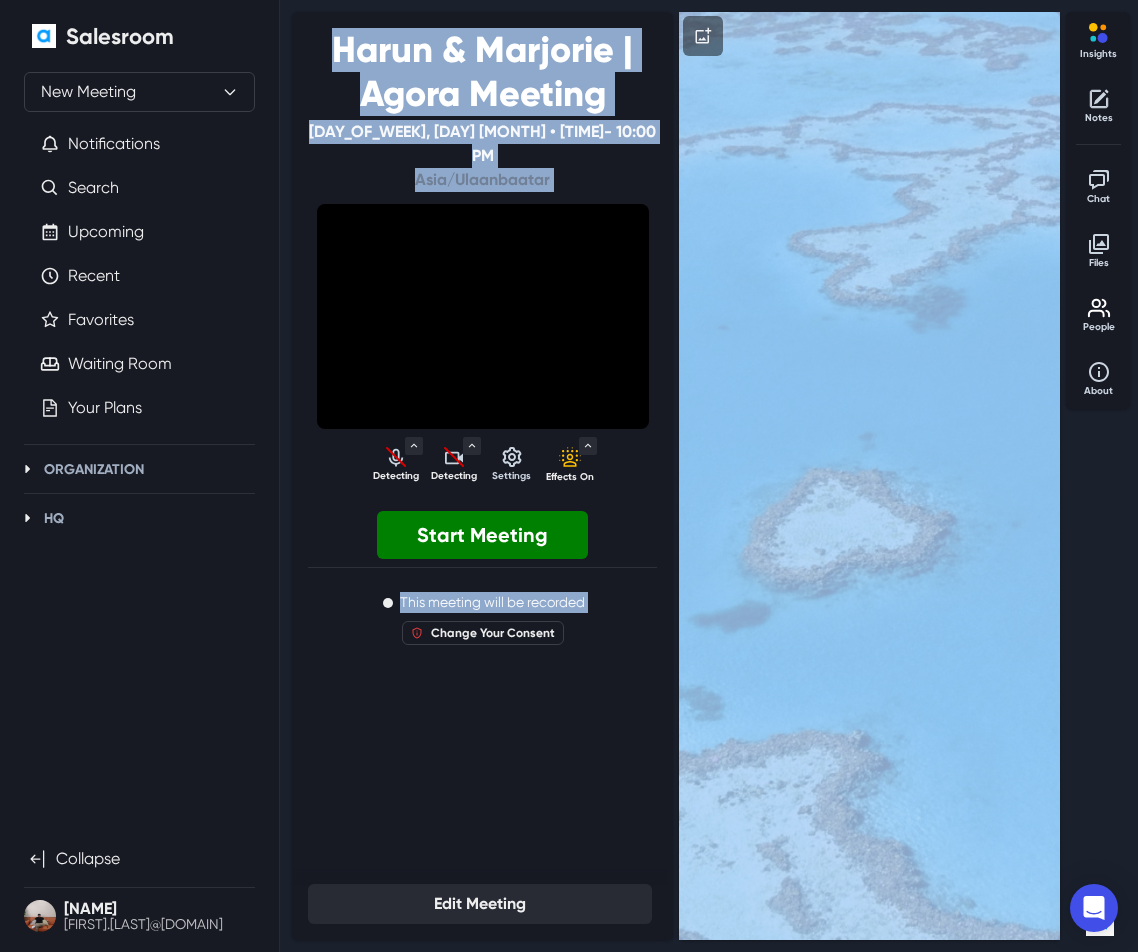 select on "default" 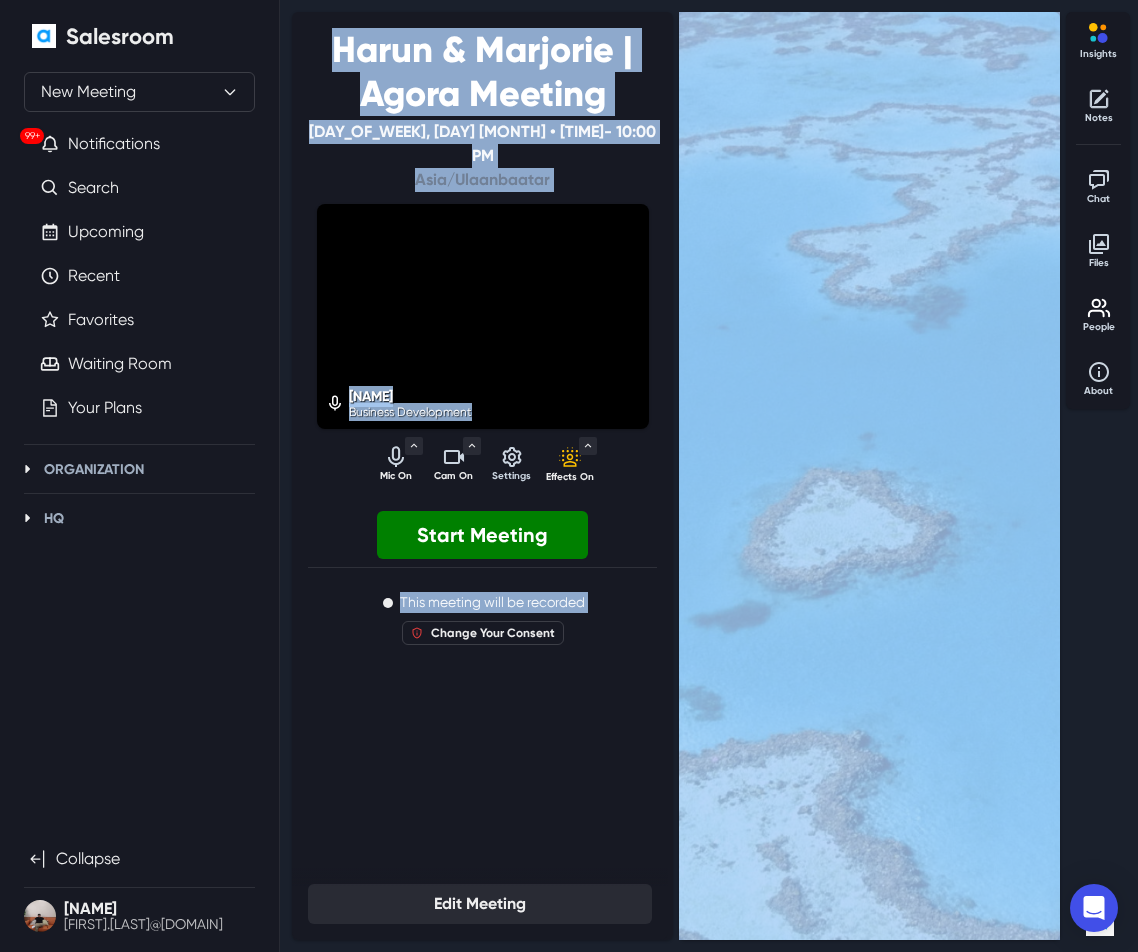 click on "[NAME] & [NAME] | Agora Meeting [DATE] • [TIME] [TIMEZONE] [NAME] Business Development Mic On Microphone System Default (Microphone) Communications - Microphone Microphone Microphone Speaker System Default (Speakers) Communications - Speakers Speakers Speakers Noise Cancellation Enabled Audio Settings... Mute Mic Cam On Camera USB2.0 FHD UVC WebCam Background Effects Enabled Meeting Video Quality High Video Settings... Turn Off Settings Effects On Background Effects Enabled Effects Settings Start Meeting This meeting will be recorded Change Your Consent Edit Meeting" at bounding box center [482, 484] 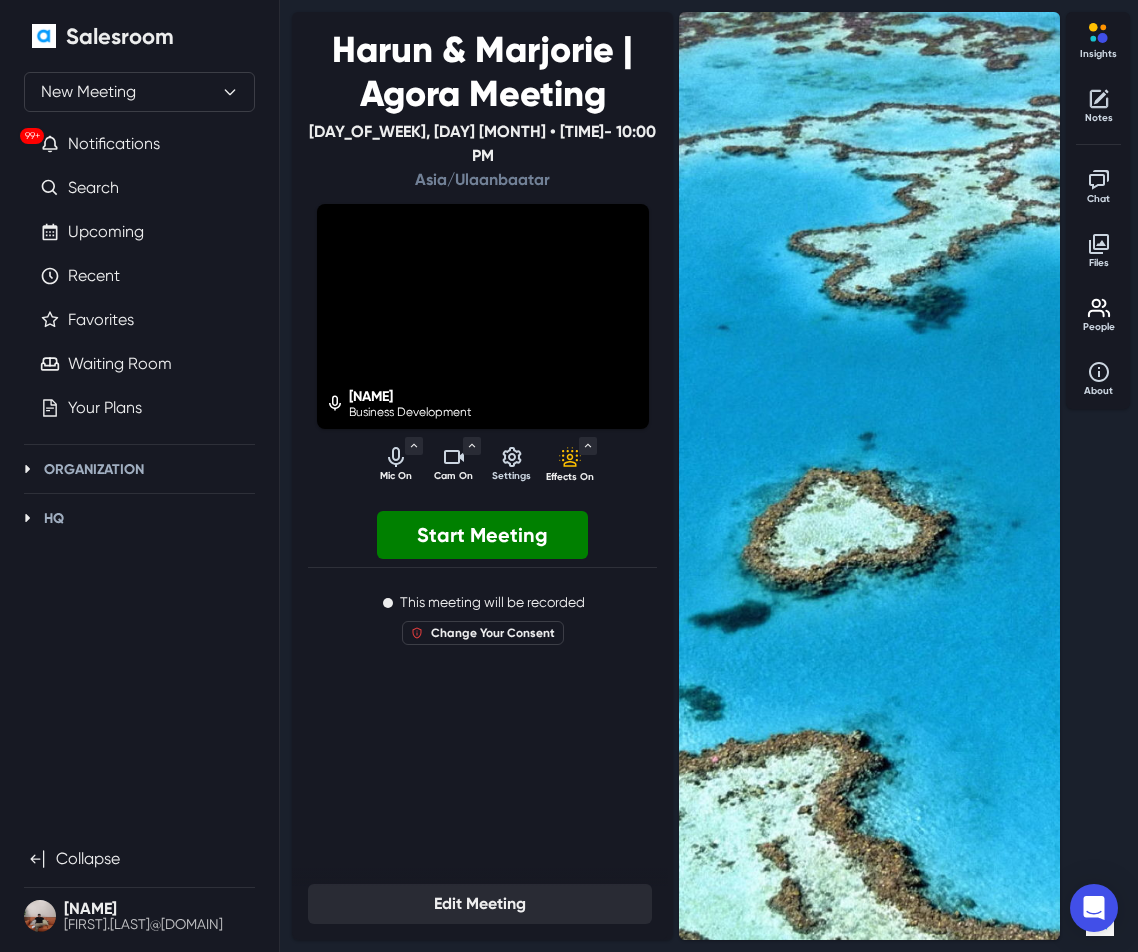 drag, startPoint x: 456, startPoint y: 442, endPoint x: 399, endPoint y: 441, distance: 57.00877 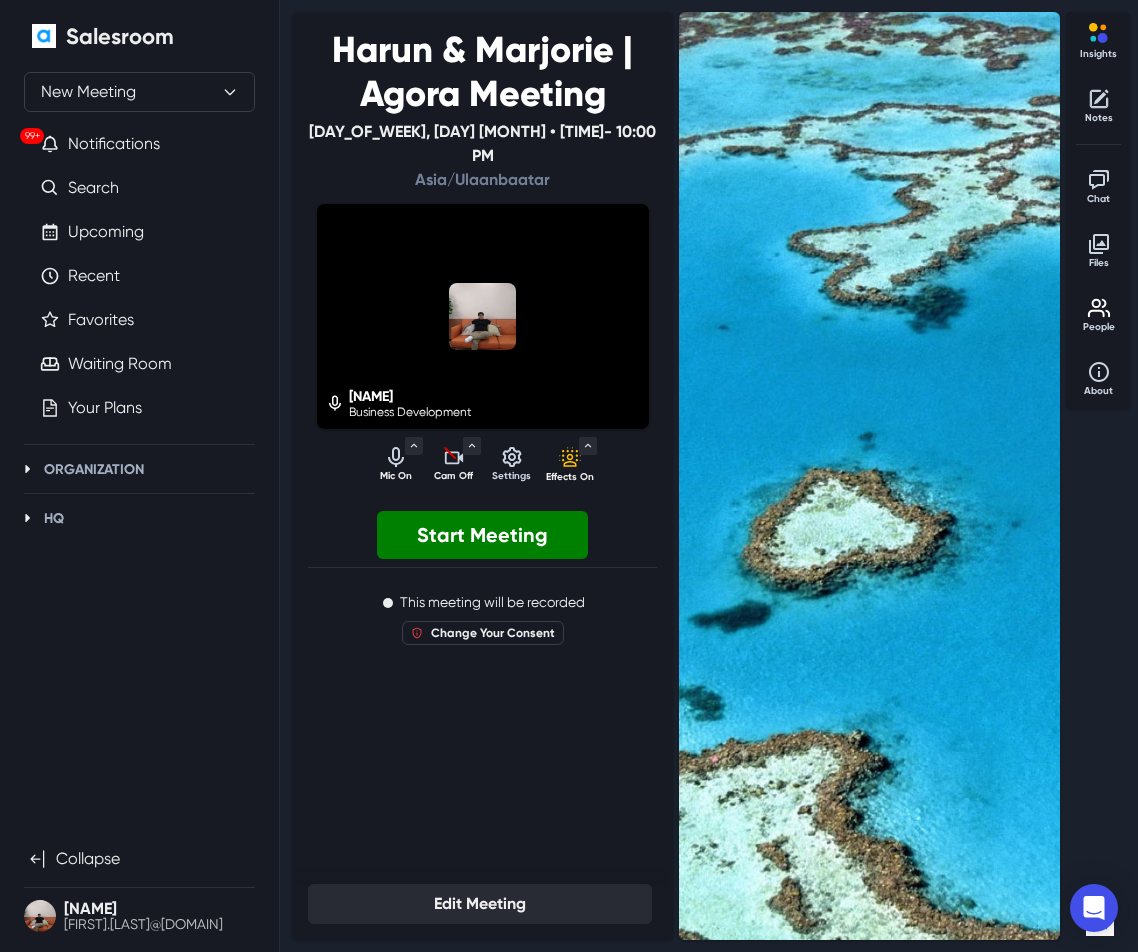 click 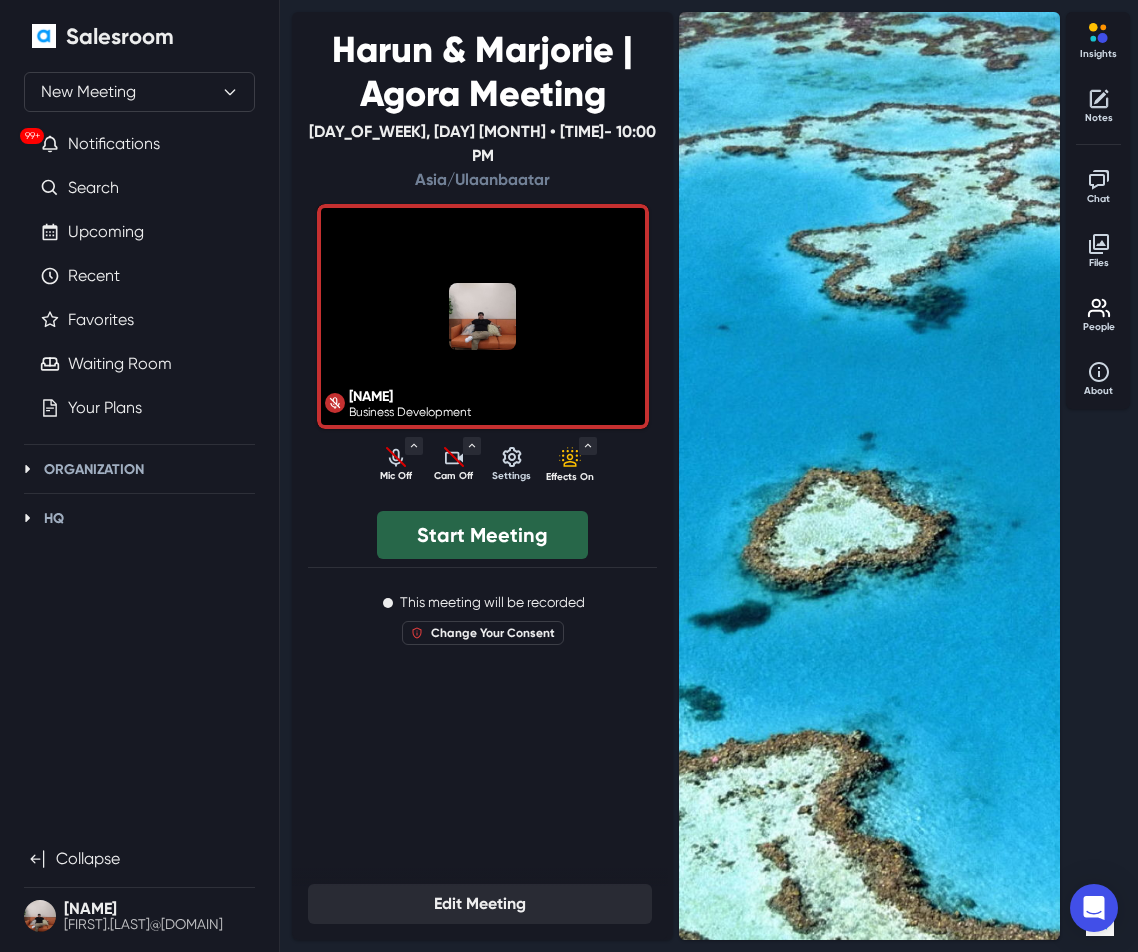 click on "Start Meeting" at bounding box center (482, 535) 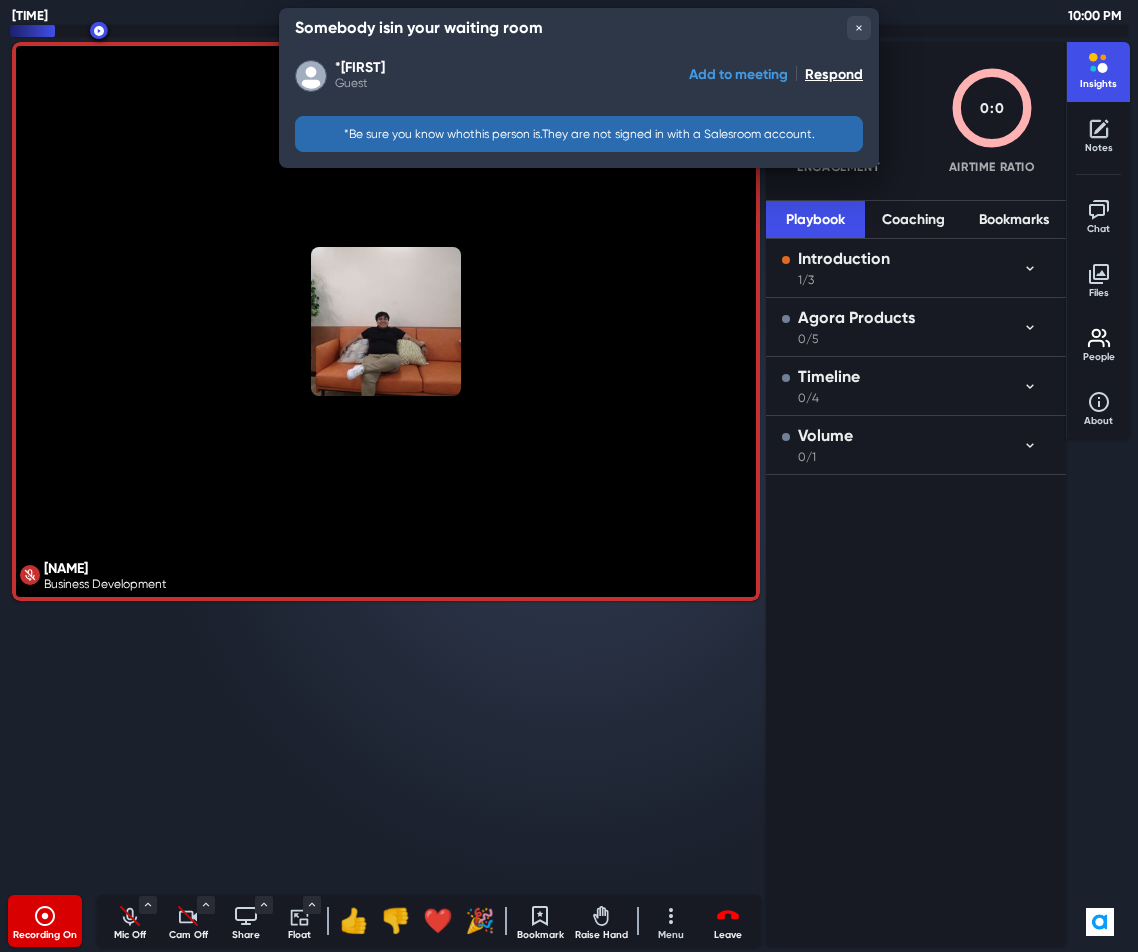 click on "Add to meeting" at bounding box center (738, 74) 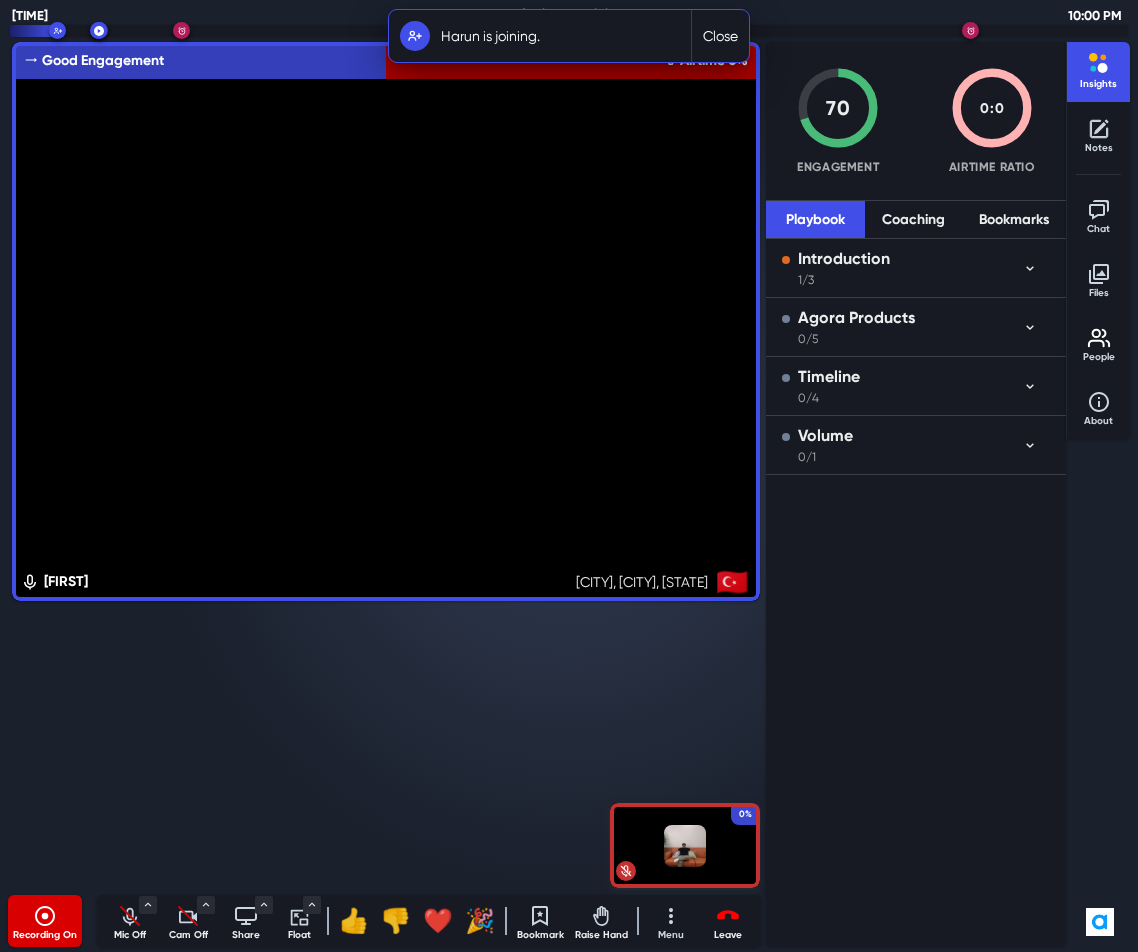 click at bounding box center (130, 916) 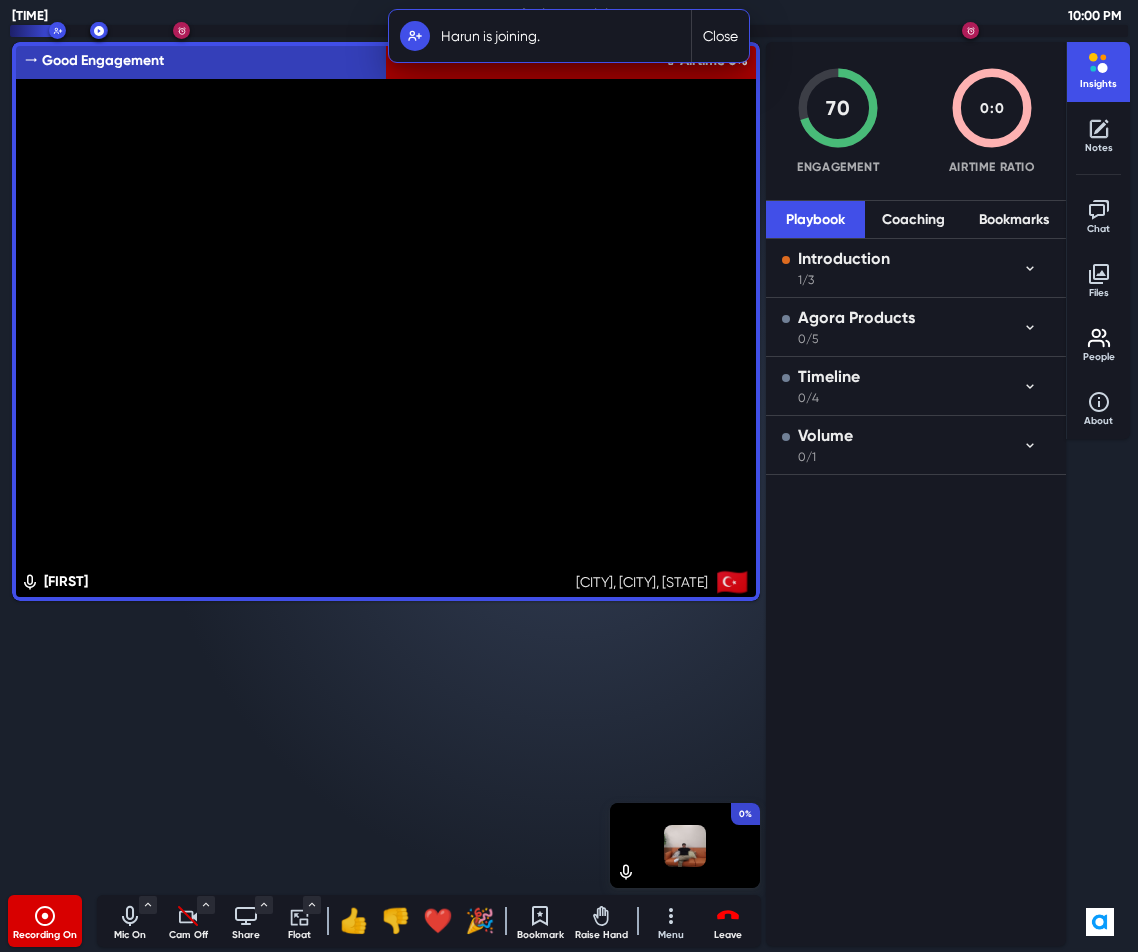 click 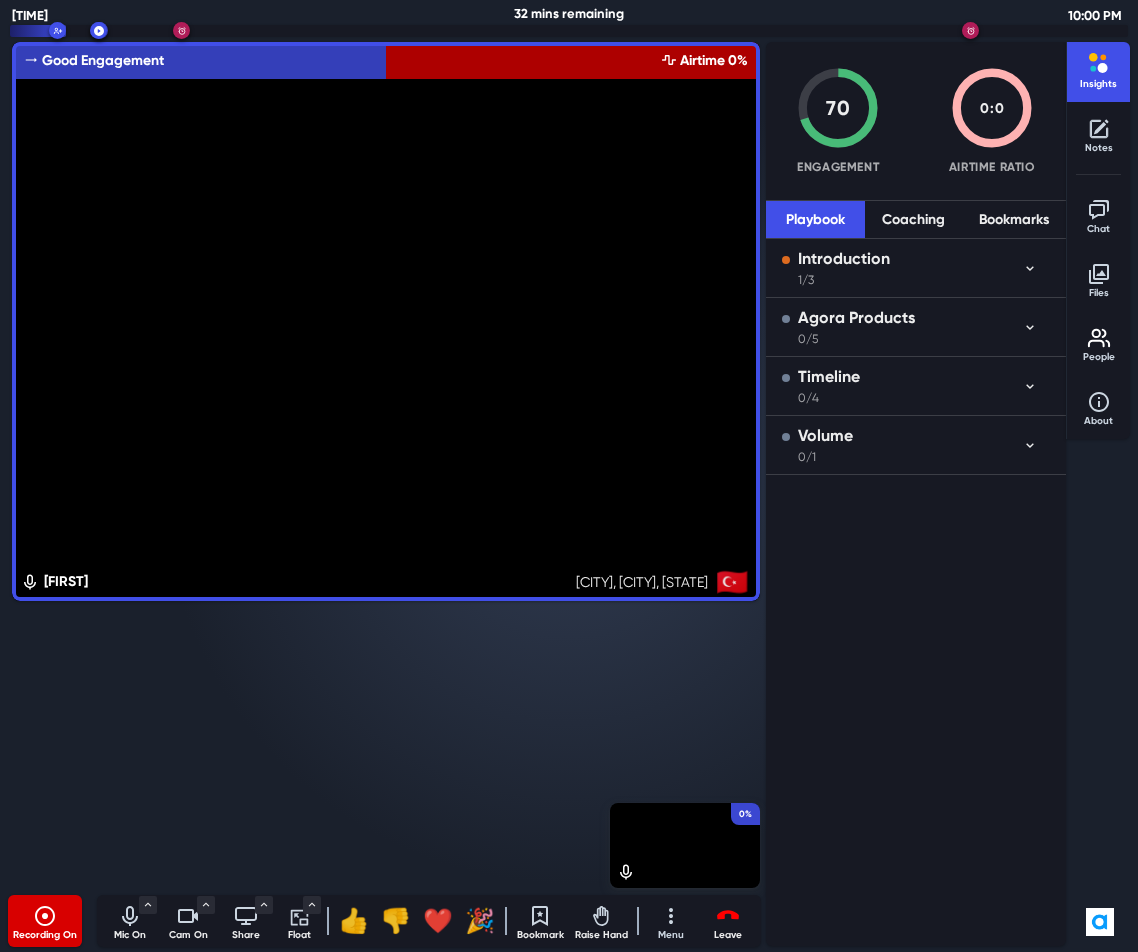 type 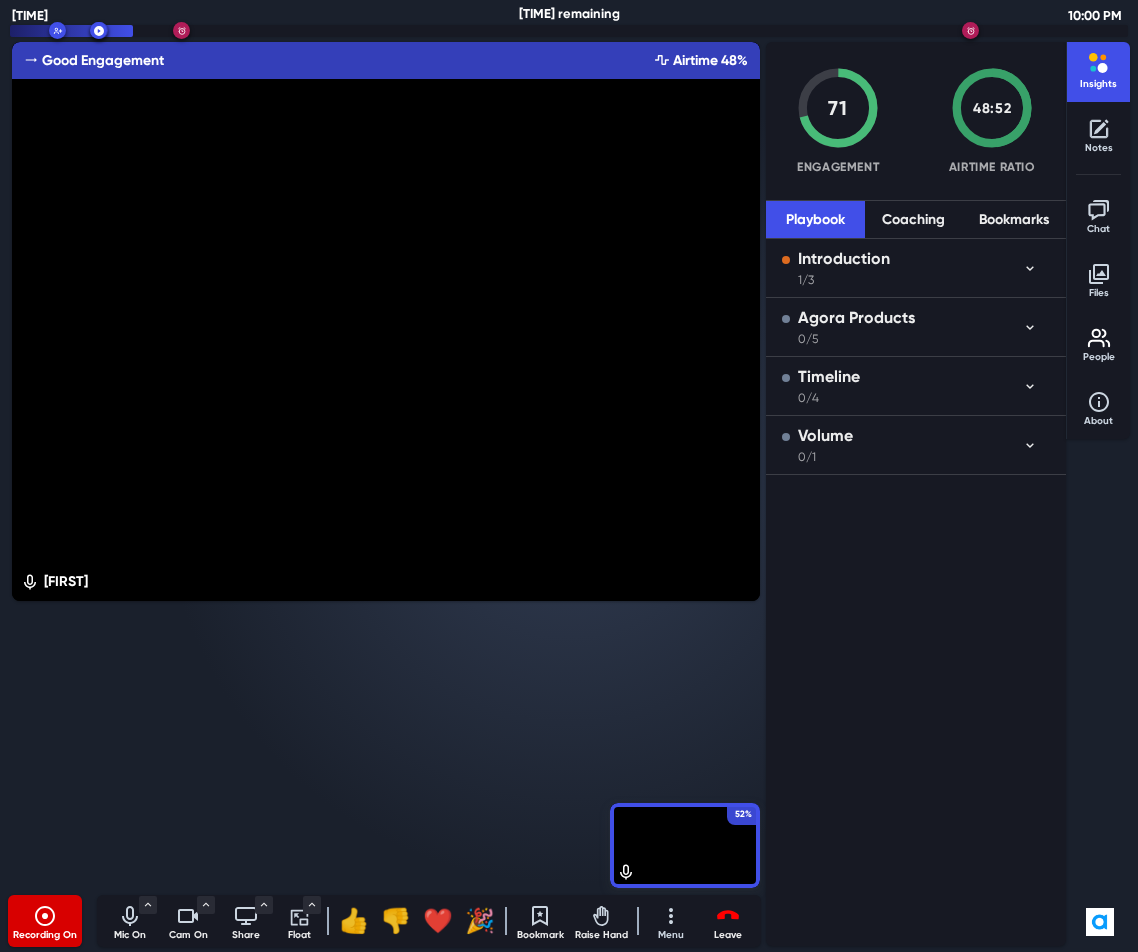 click 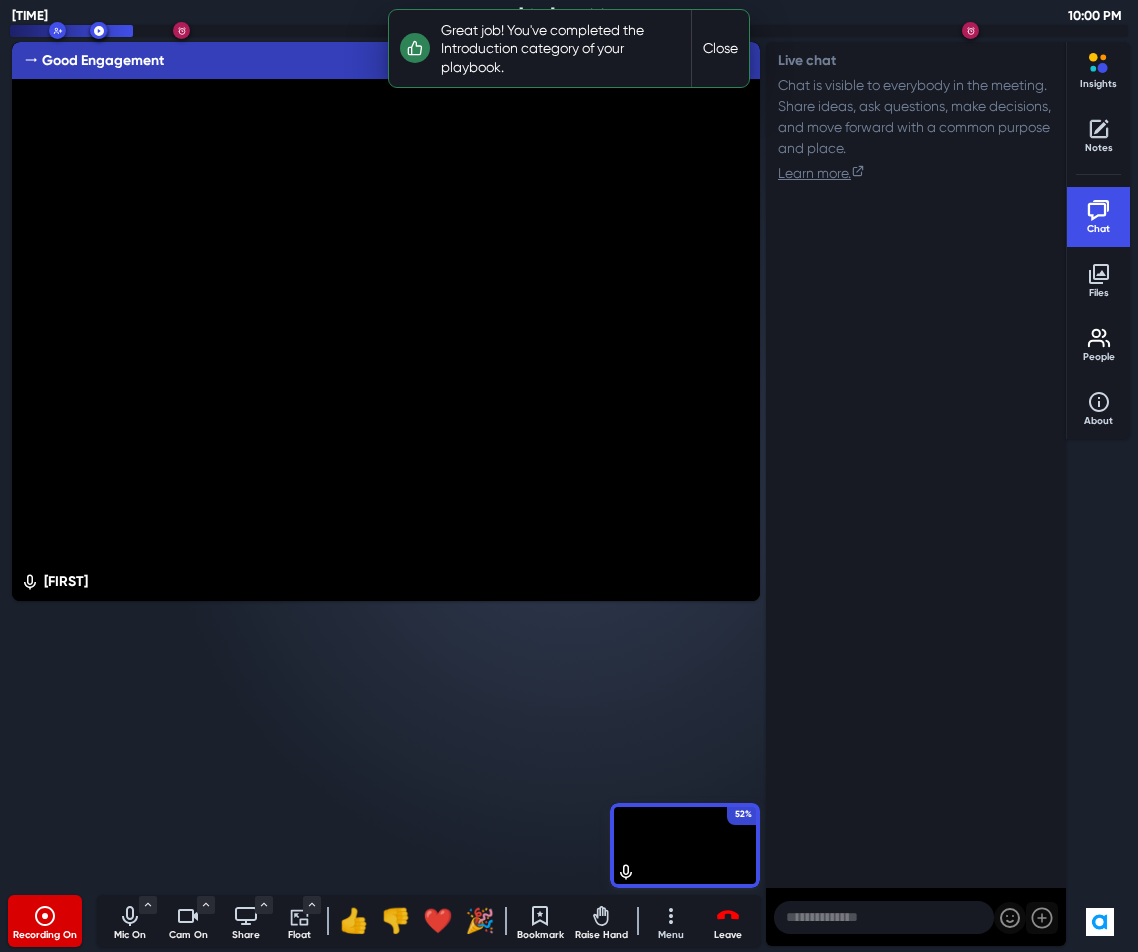 click at bounding box center (884, 917) 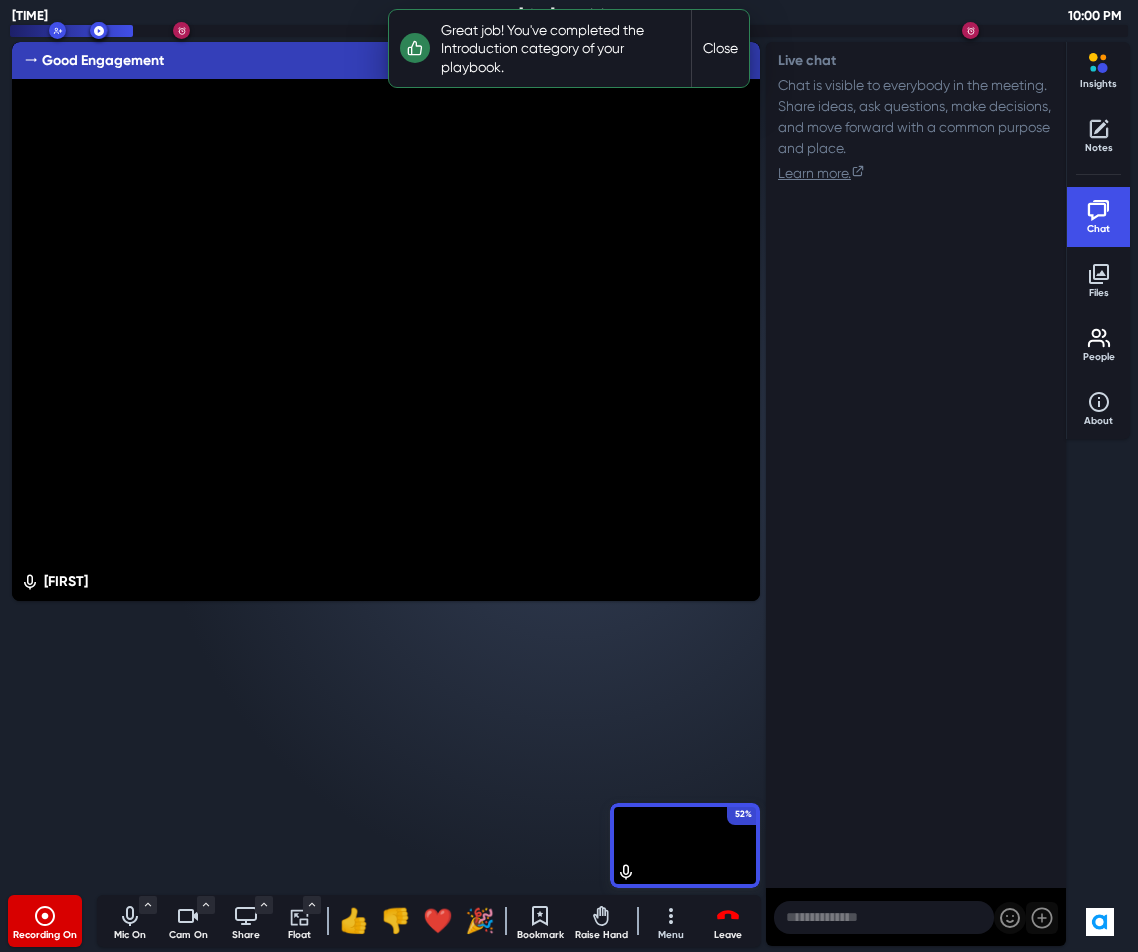 paste on "**********" 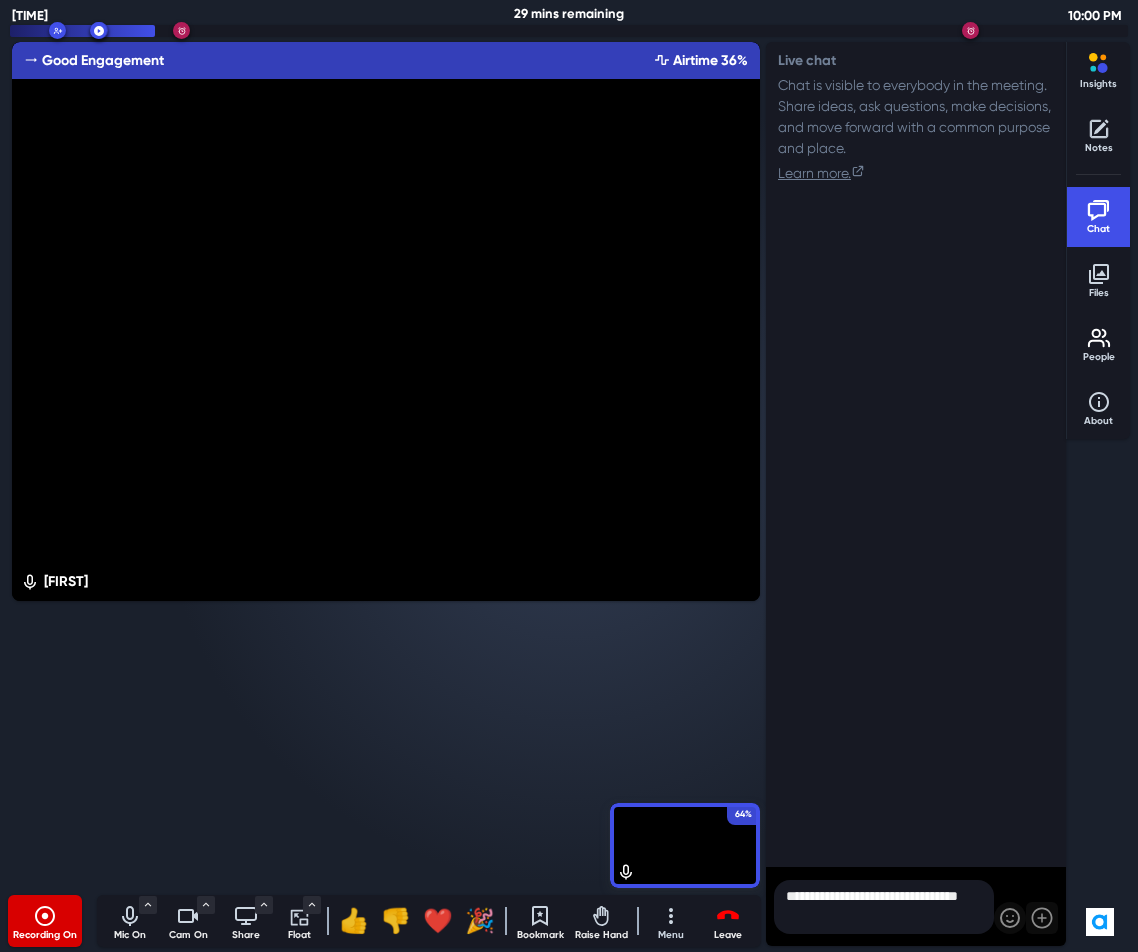 type 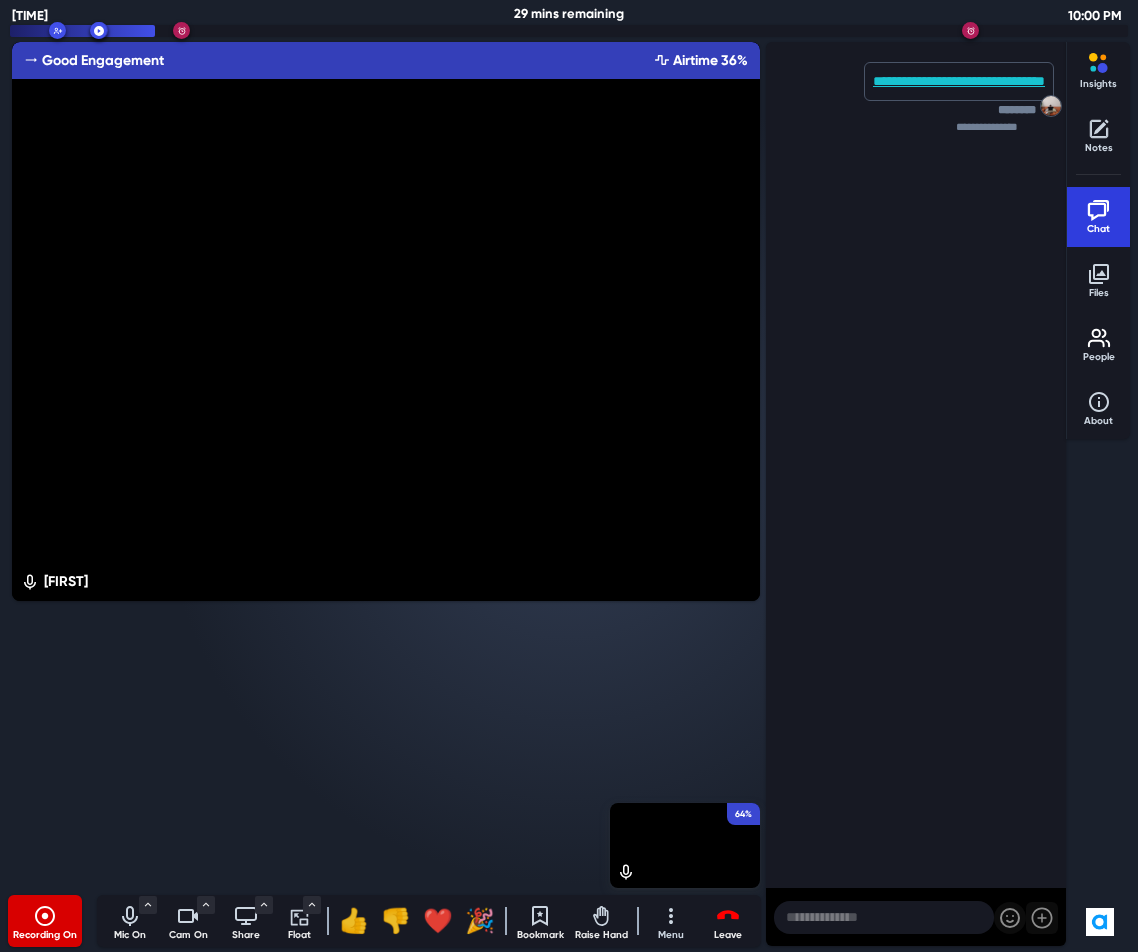 click 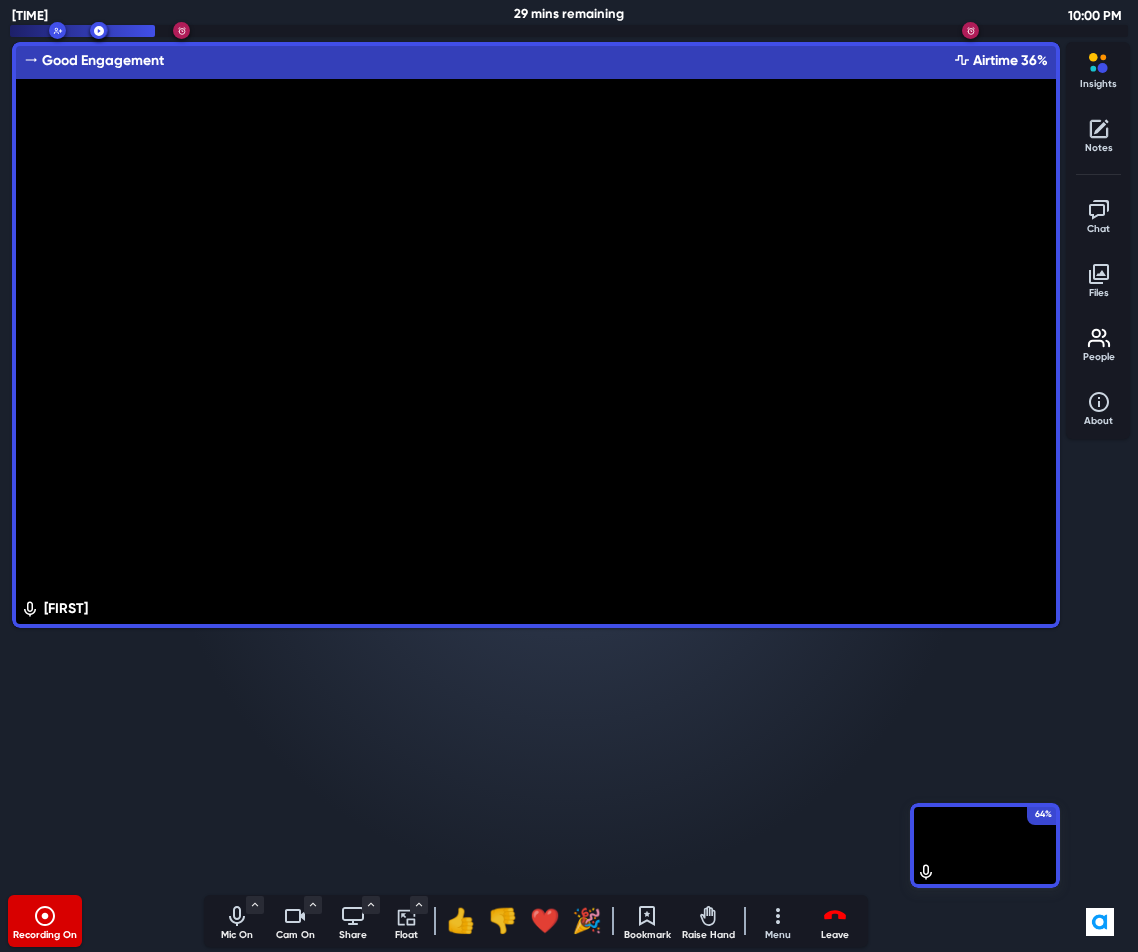 type 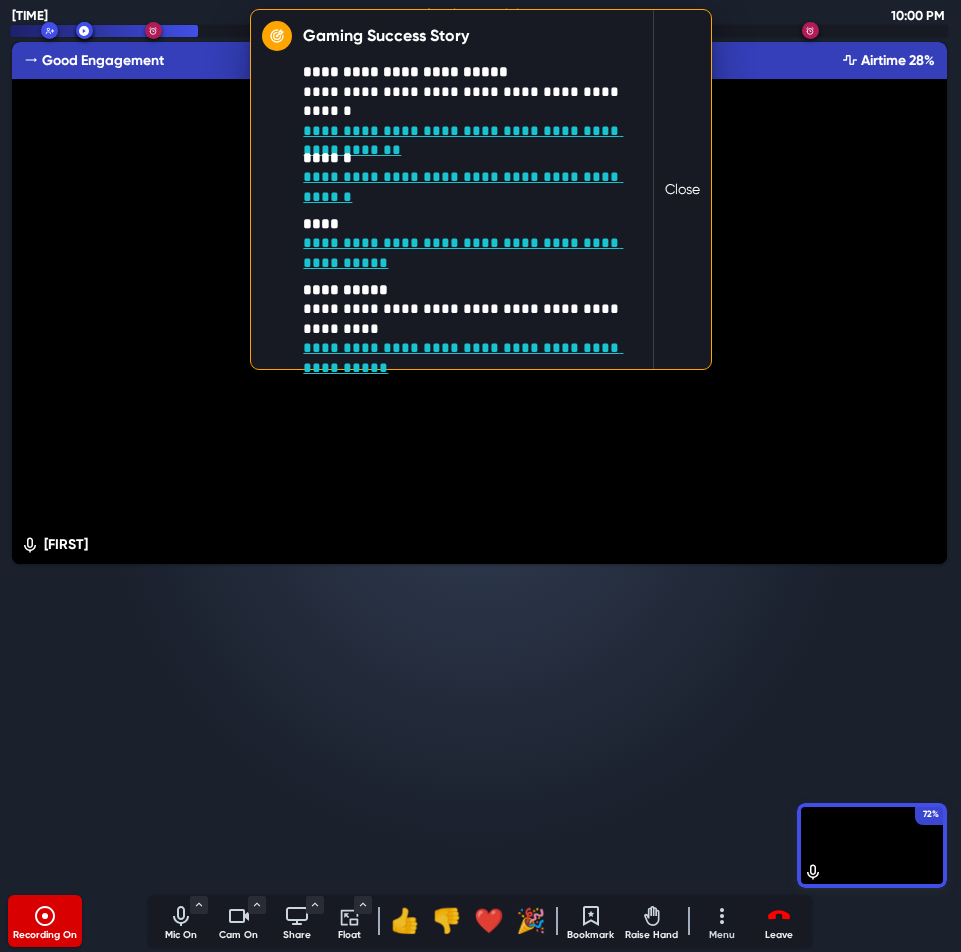 click on "Close" at bounding box center (681, 189) 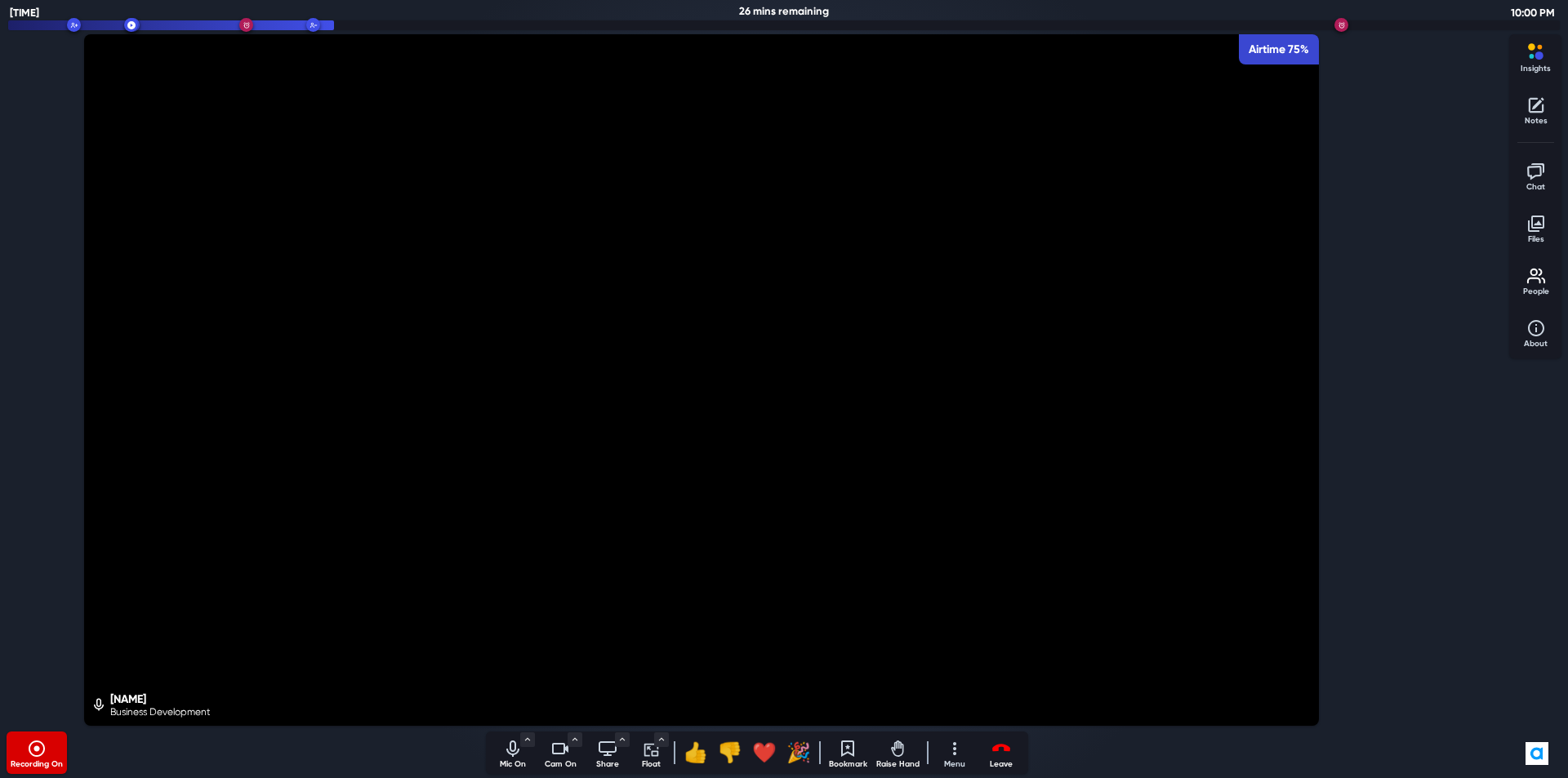 click 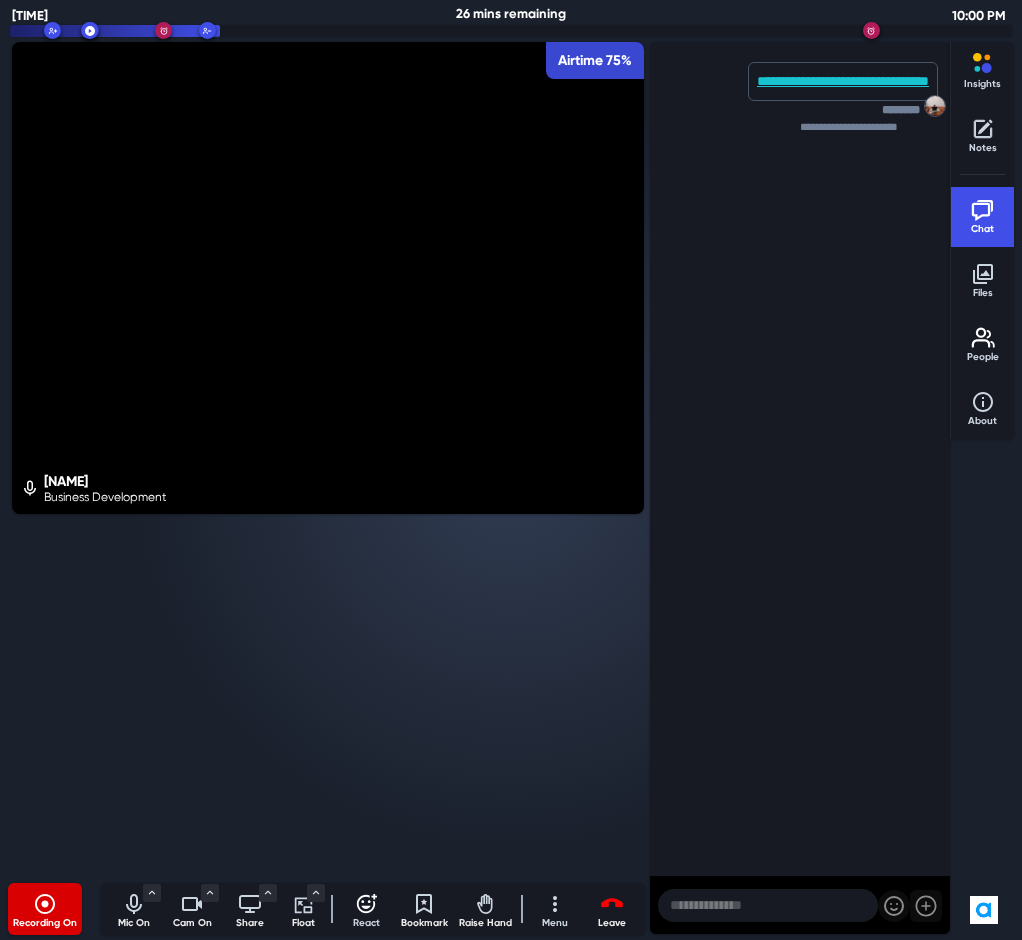 click 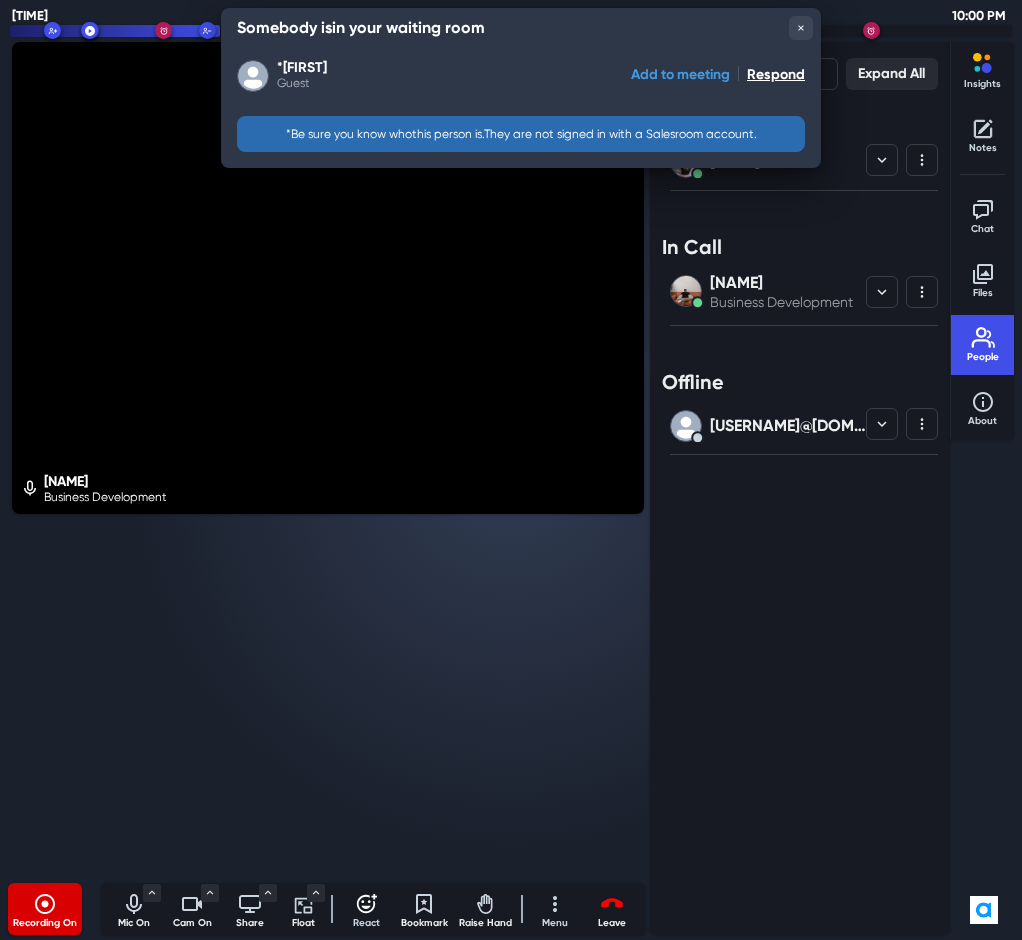 click on "Add to meeting" at bounding box center (680, 74) 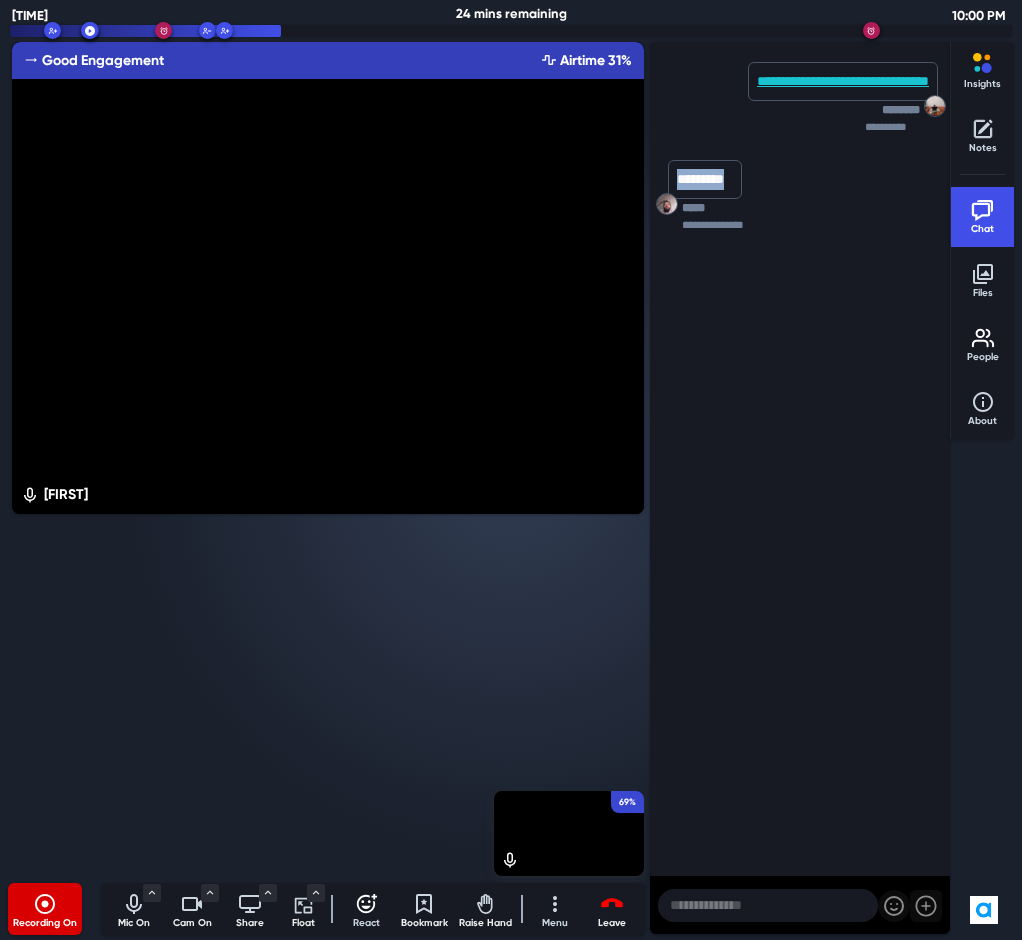 drag, startPoint x: 735, startPoint y: 180, endPoint x: 676, endPoint y: 174, distance: 59.3043 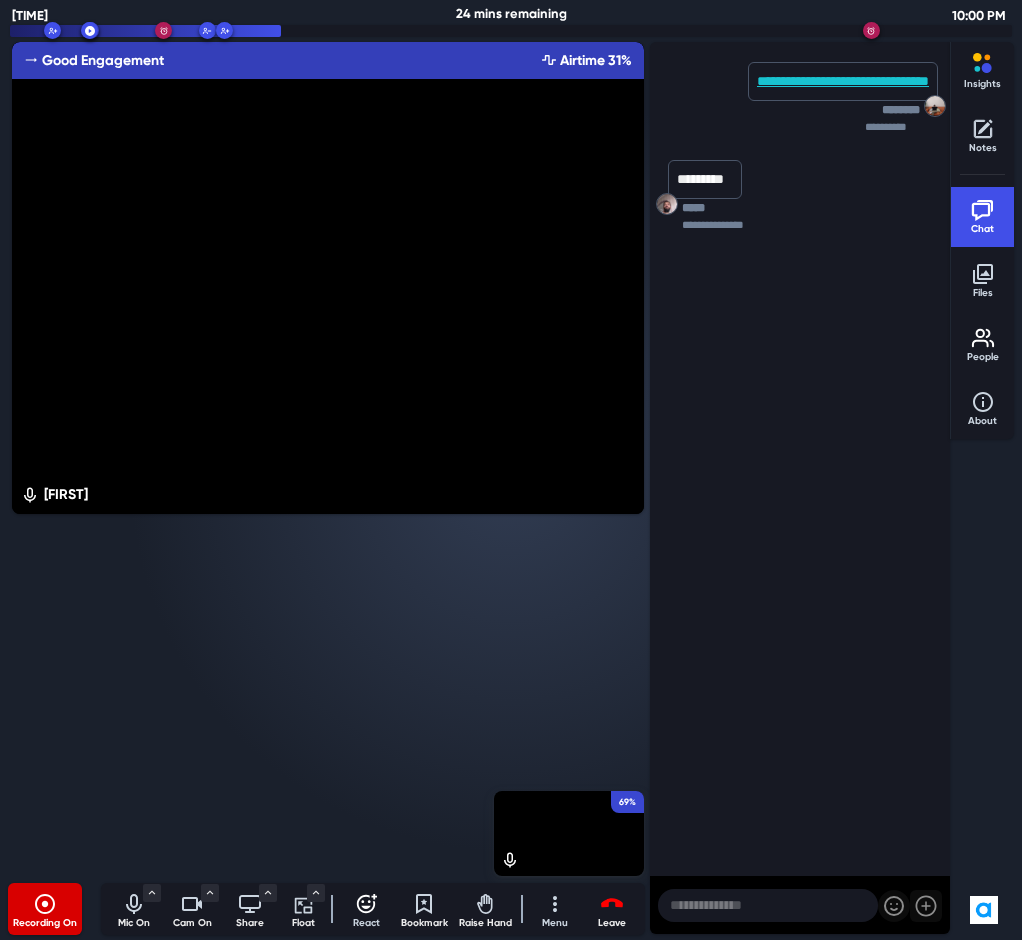click on "*********" at bounding box center (705, 179) 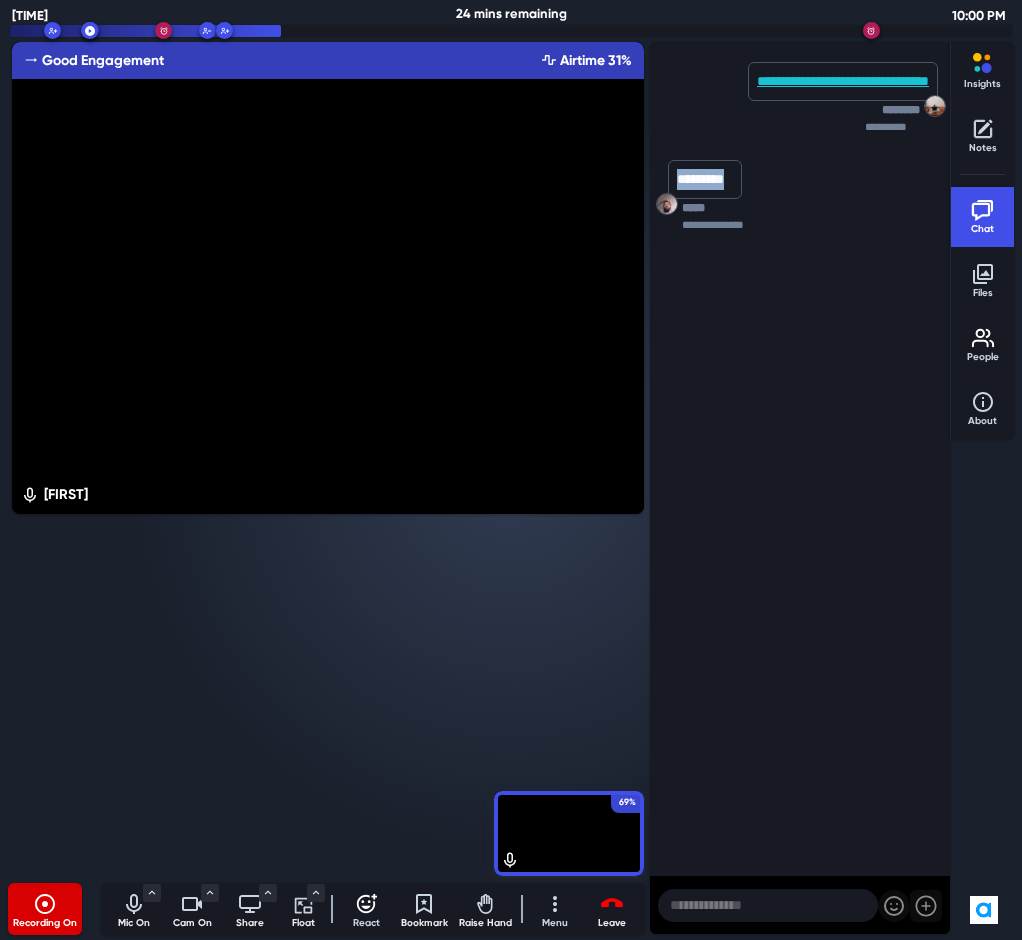 click on "*********" at bounding box center [705, 179] 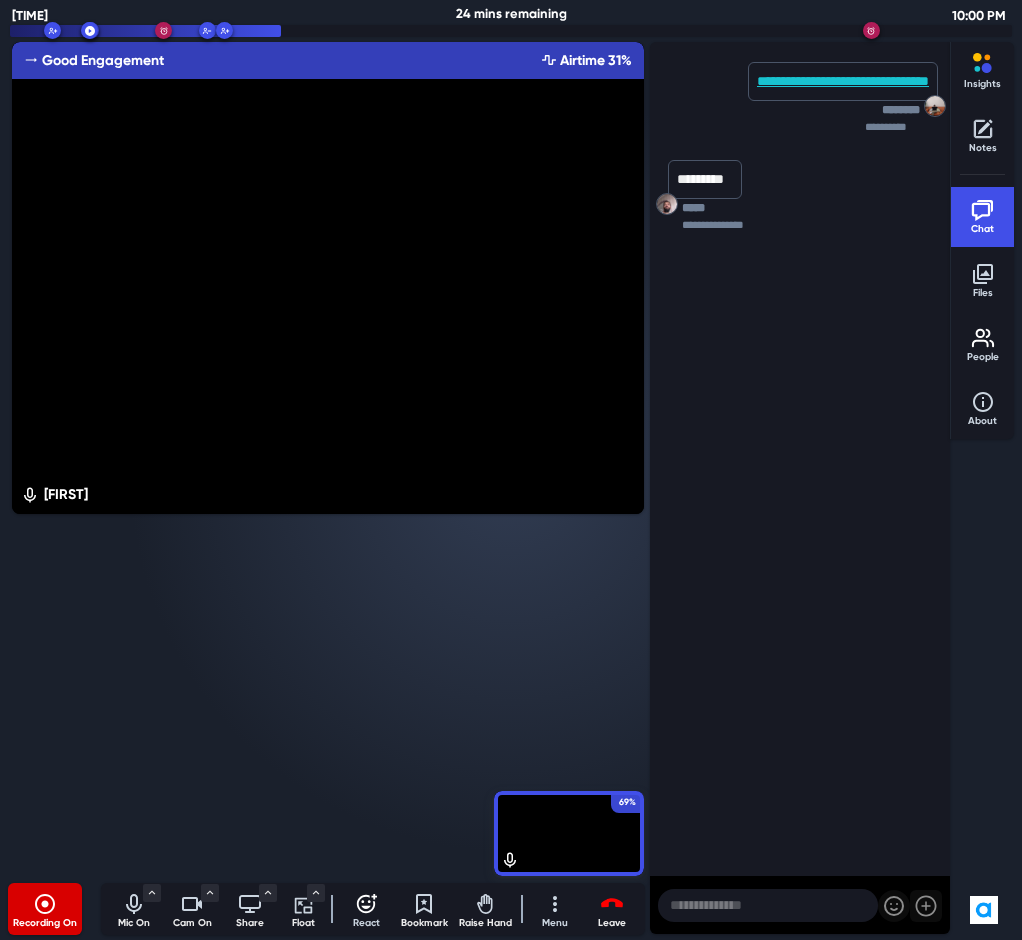 copy on "*********" 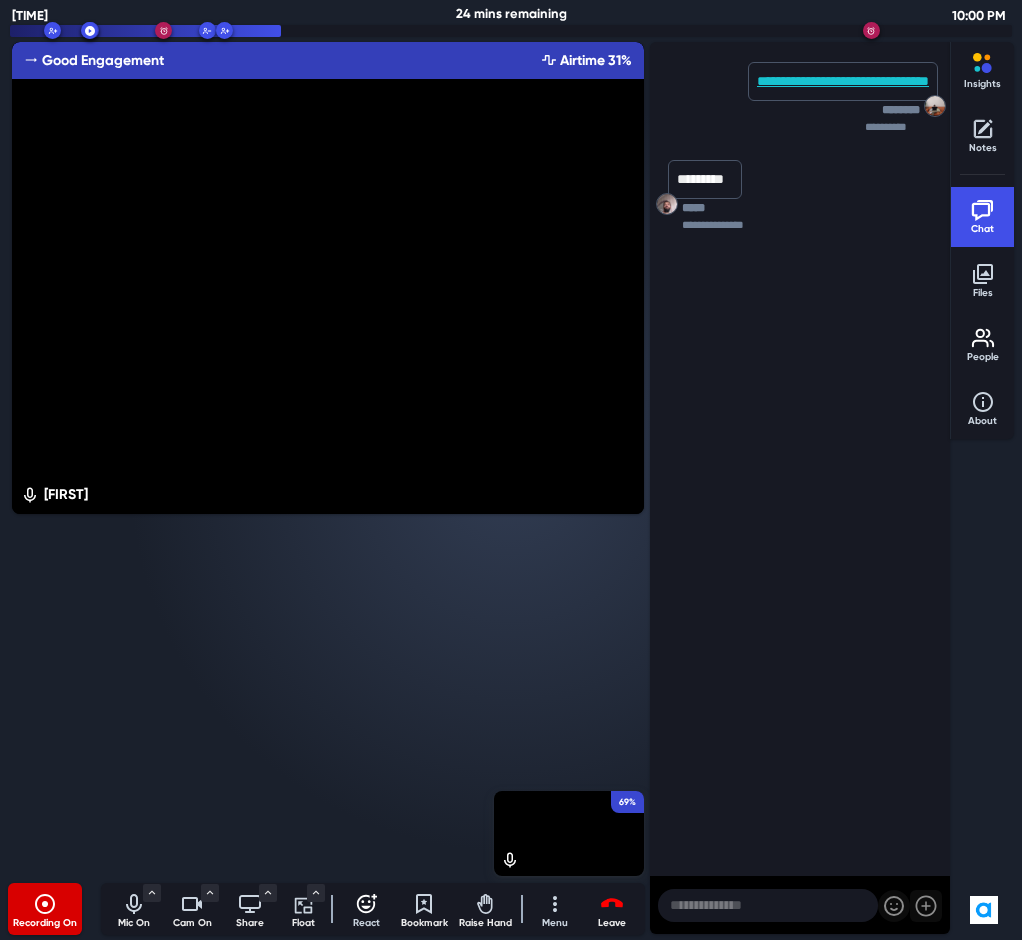 click on "*********" at bounding box center [705, 179] 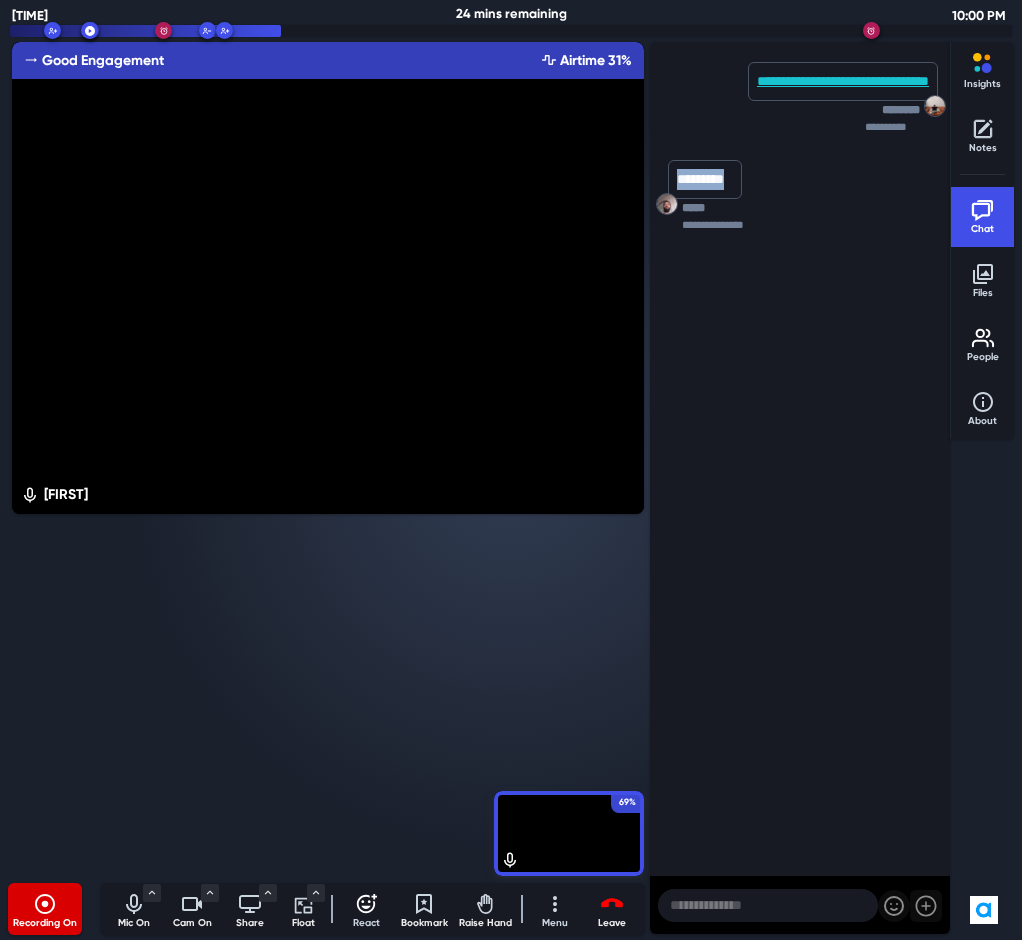 click on "*********" at bounding box center [705, 179] 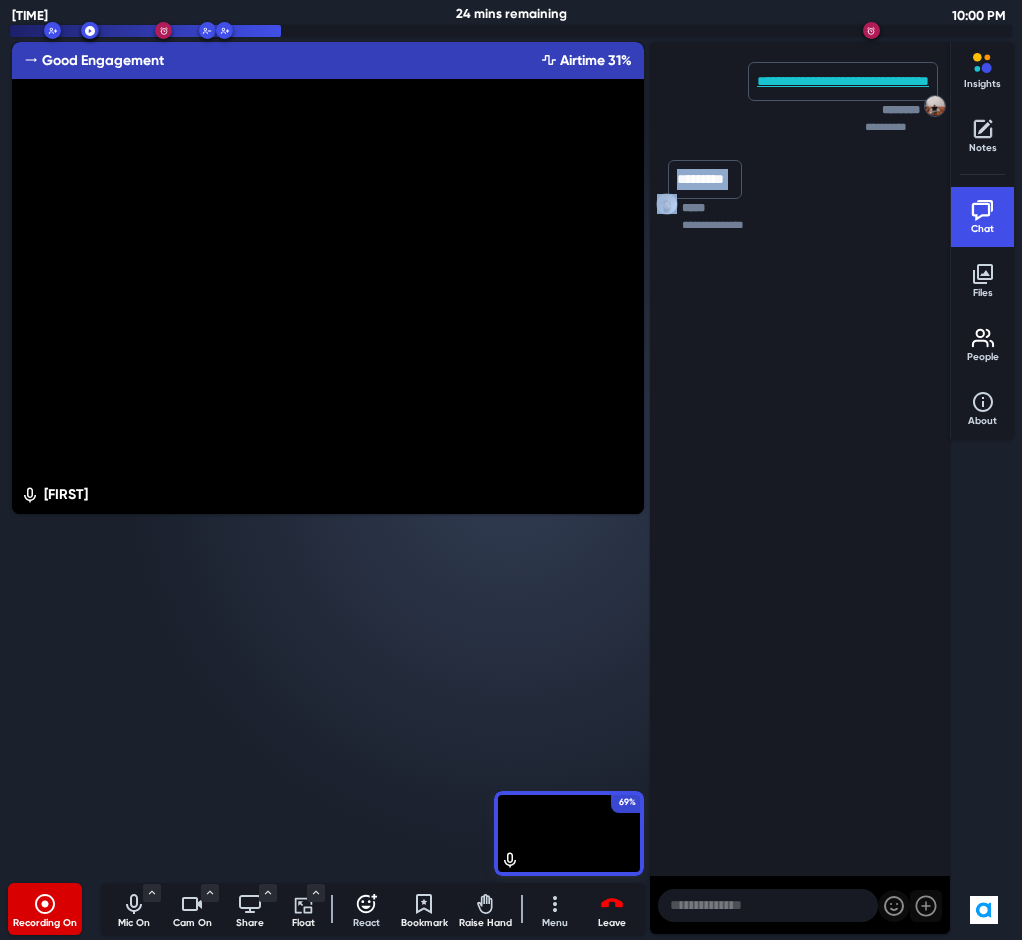click on "*********" at bounding box center (705, 179) 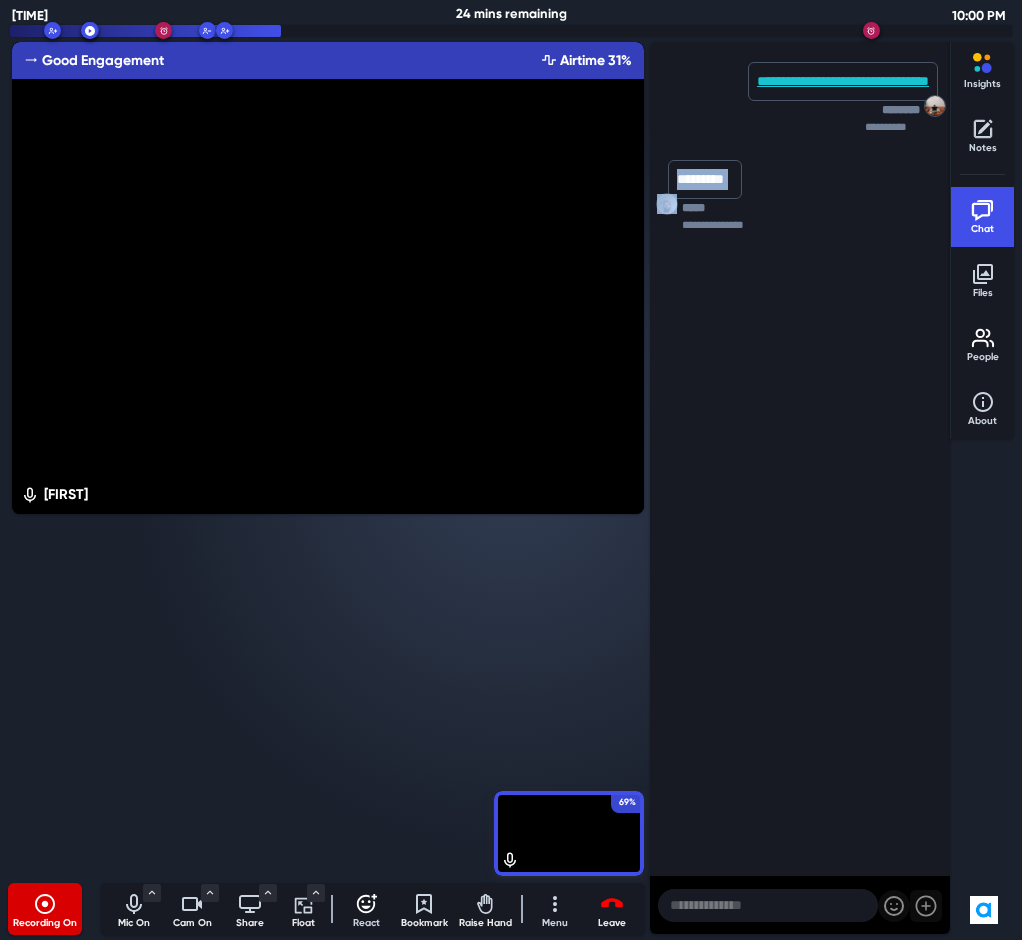 copy on "*********" 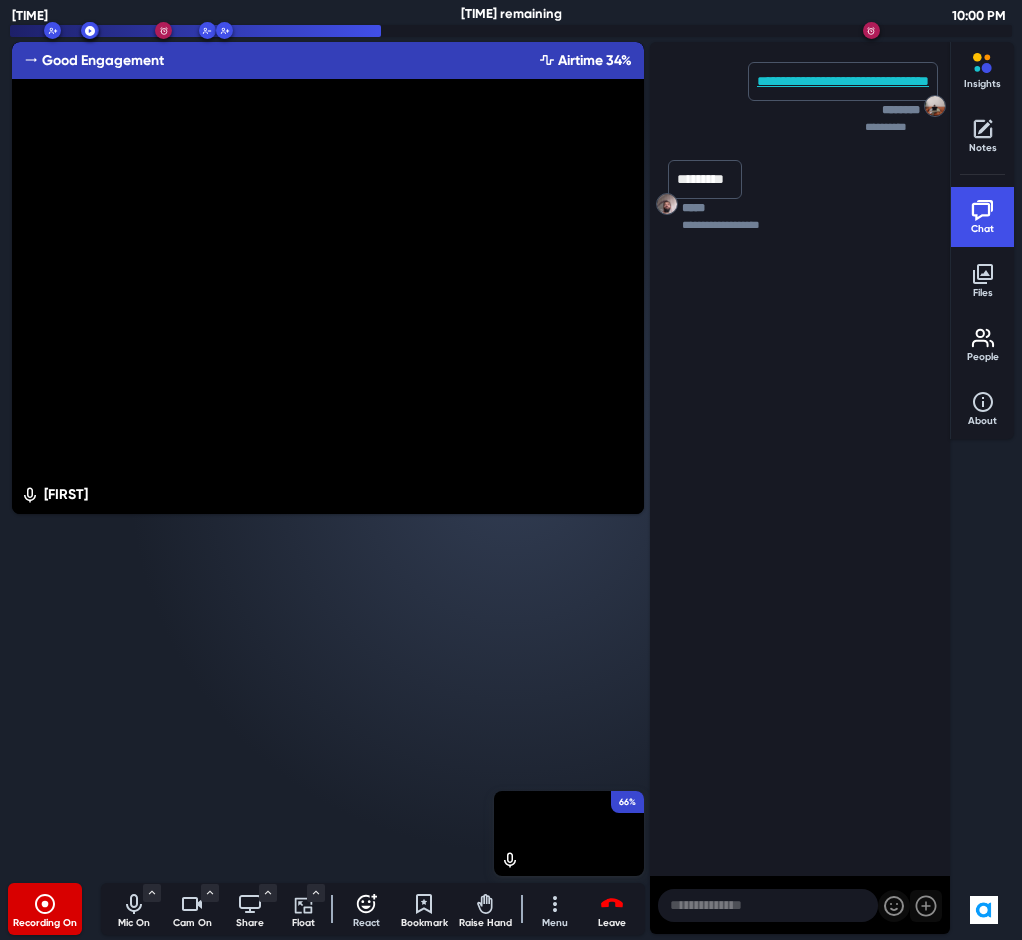click at bounding box center [768, 905] 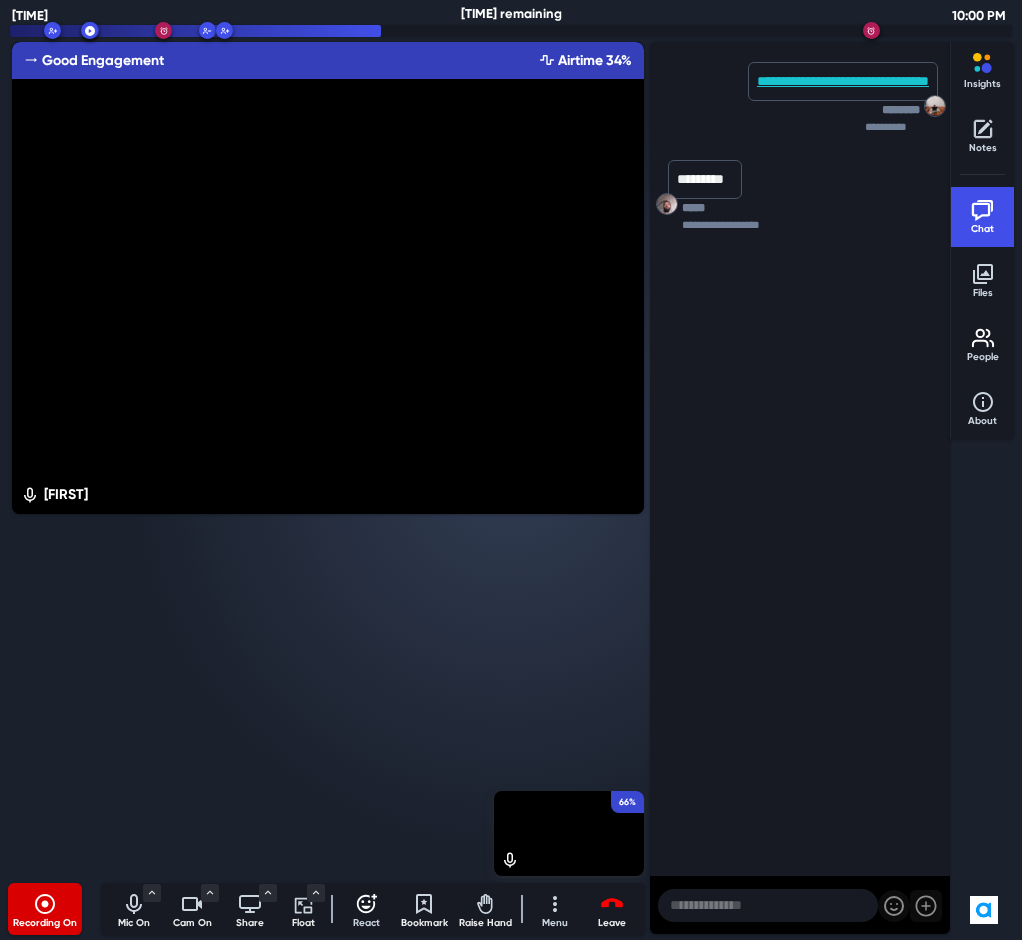 paste on "**********" 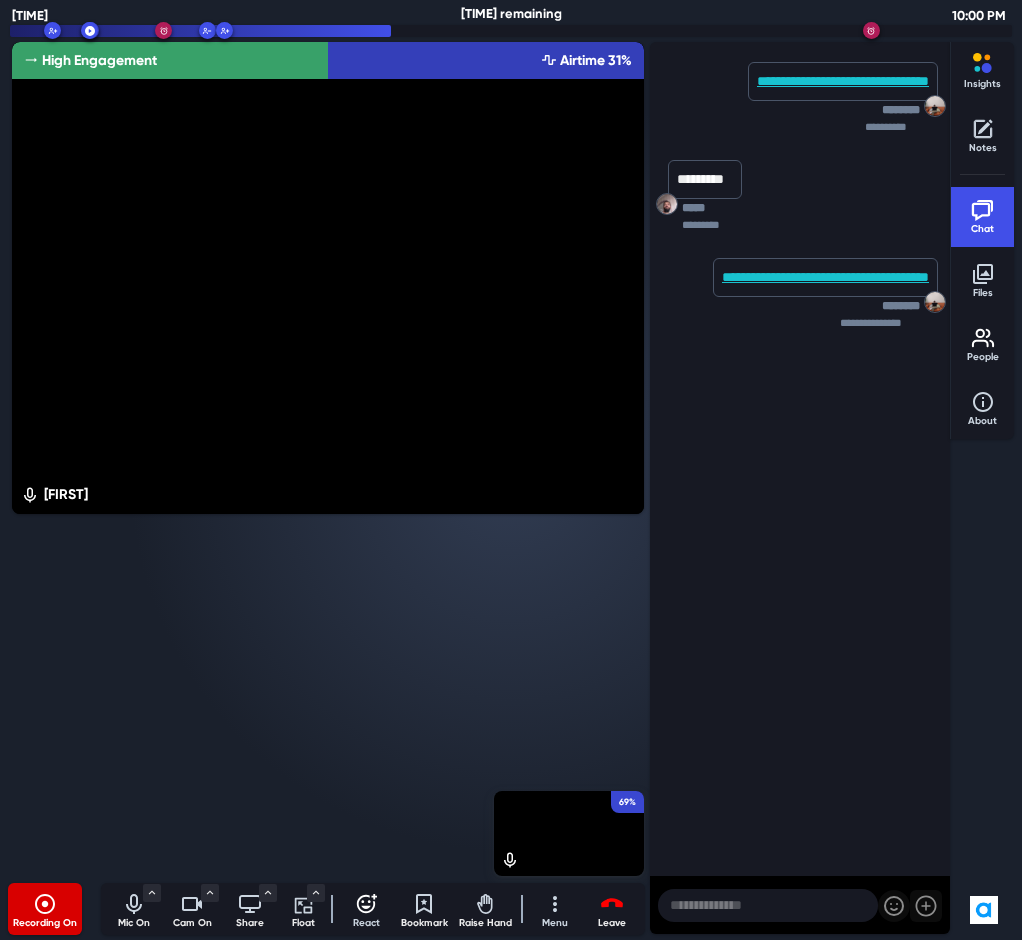 click at bounding box center (768, 905) 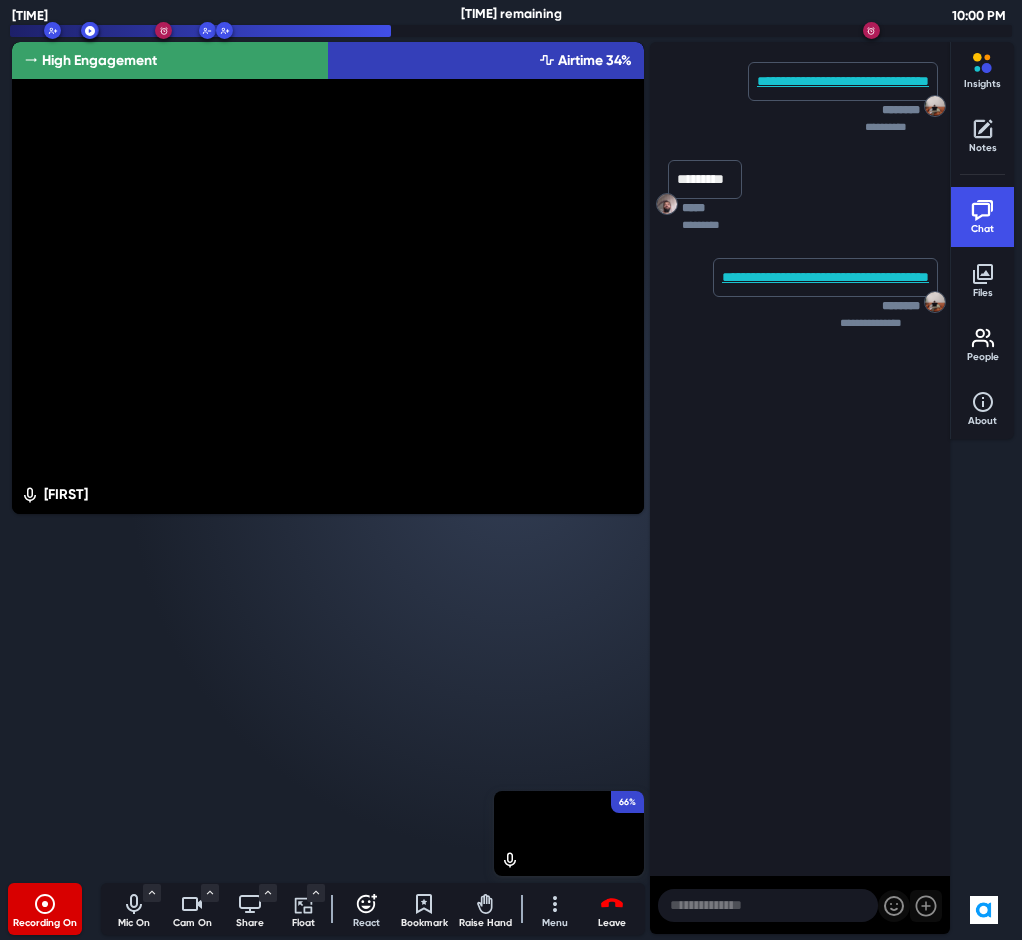 paste on "**********" 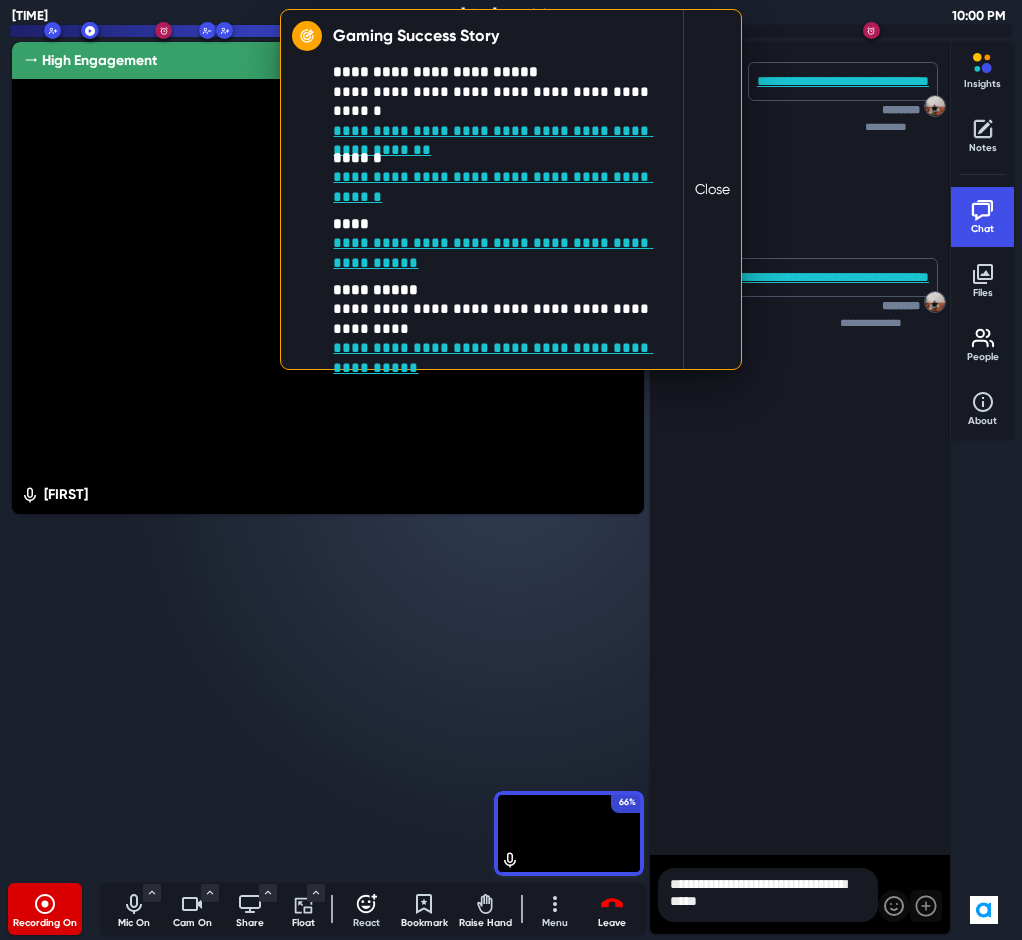 type 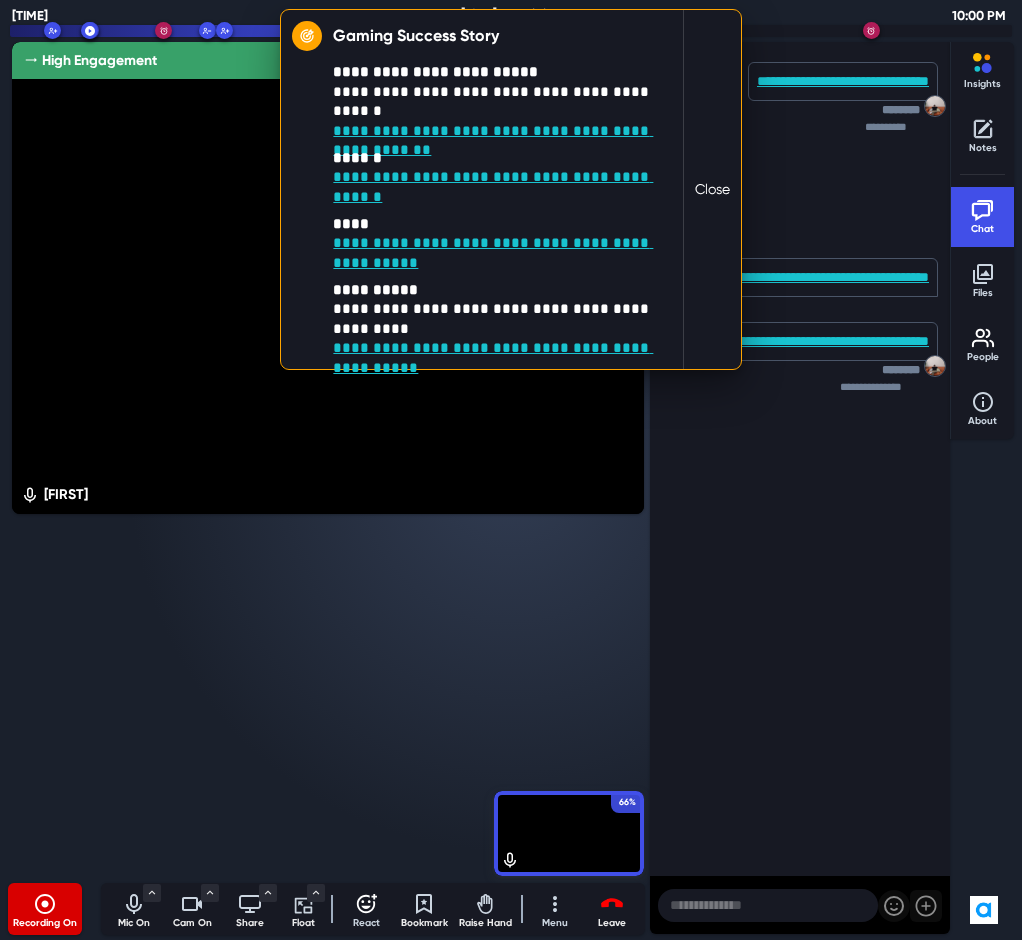 click on "Close" at bounding box center [712, 189] 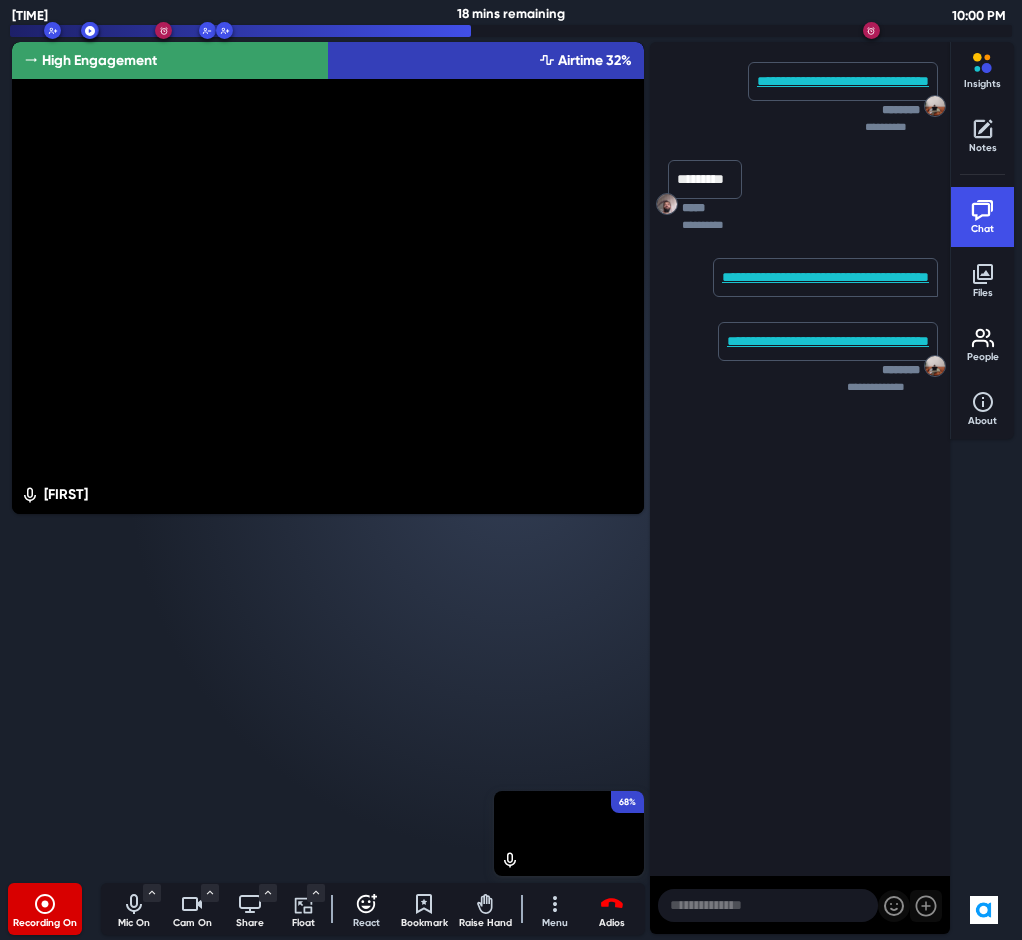 click 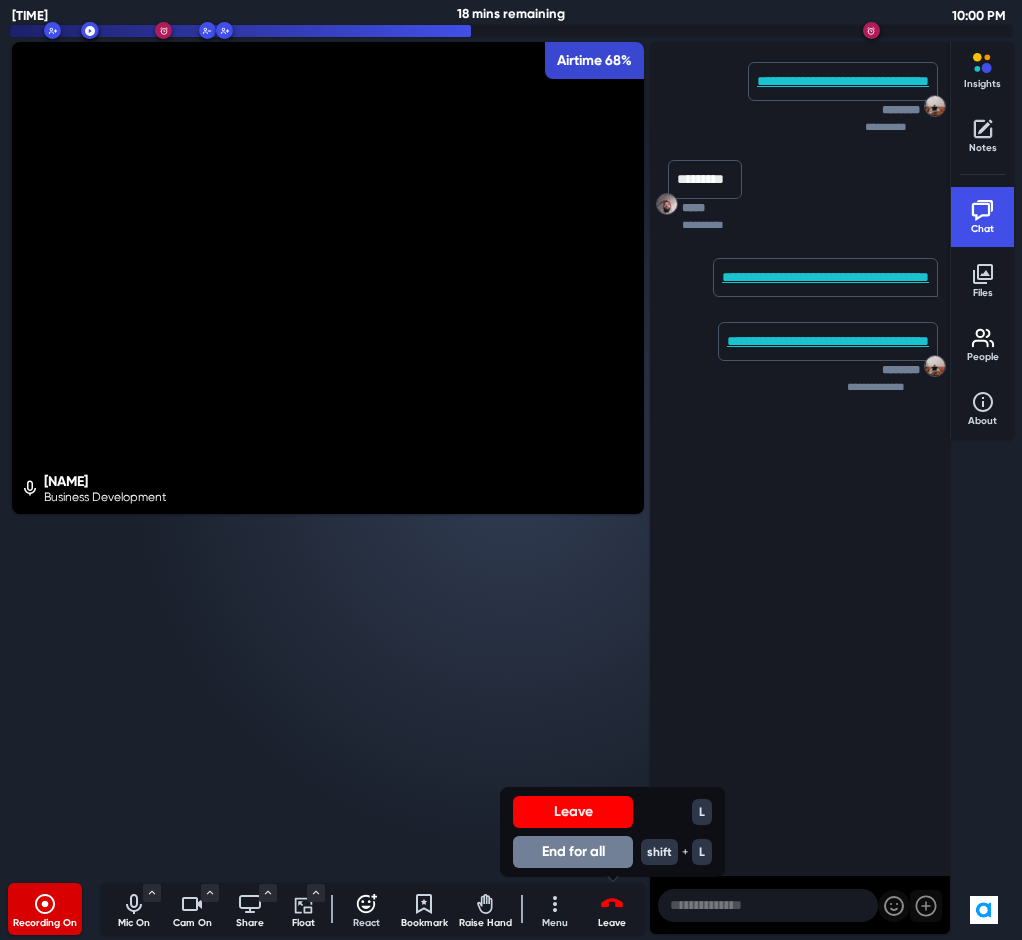 click on "End for all" at bounding box center [573, 852] 